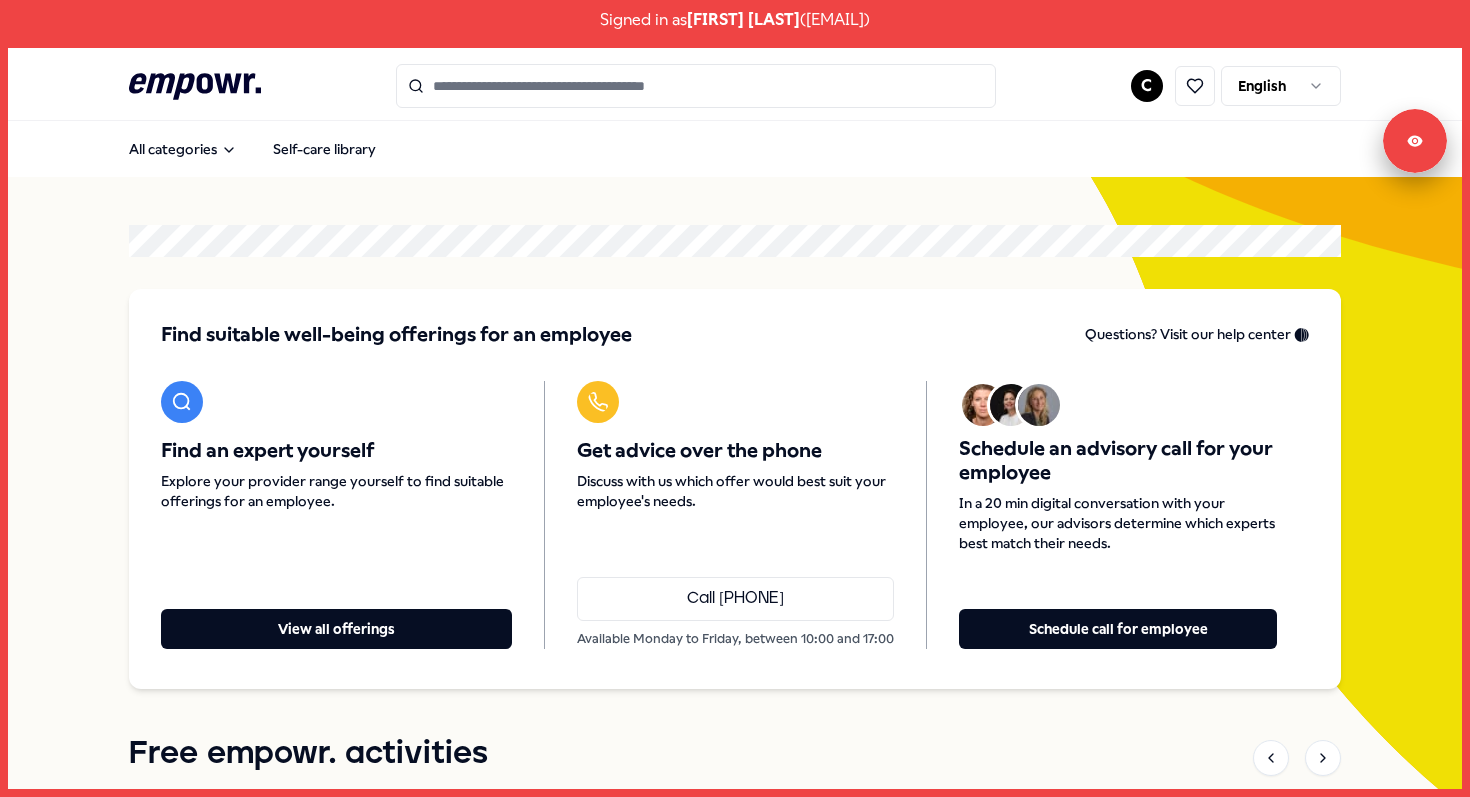 scroll, scrollTop: 0, scrollLeft: 0, axis: both 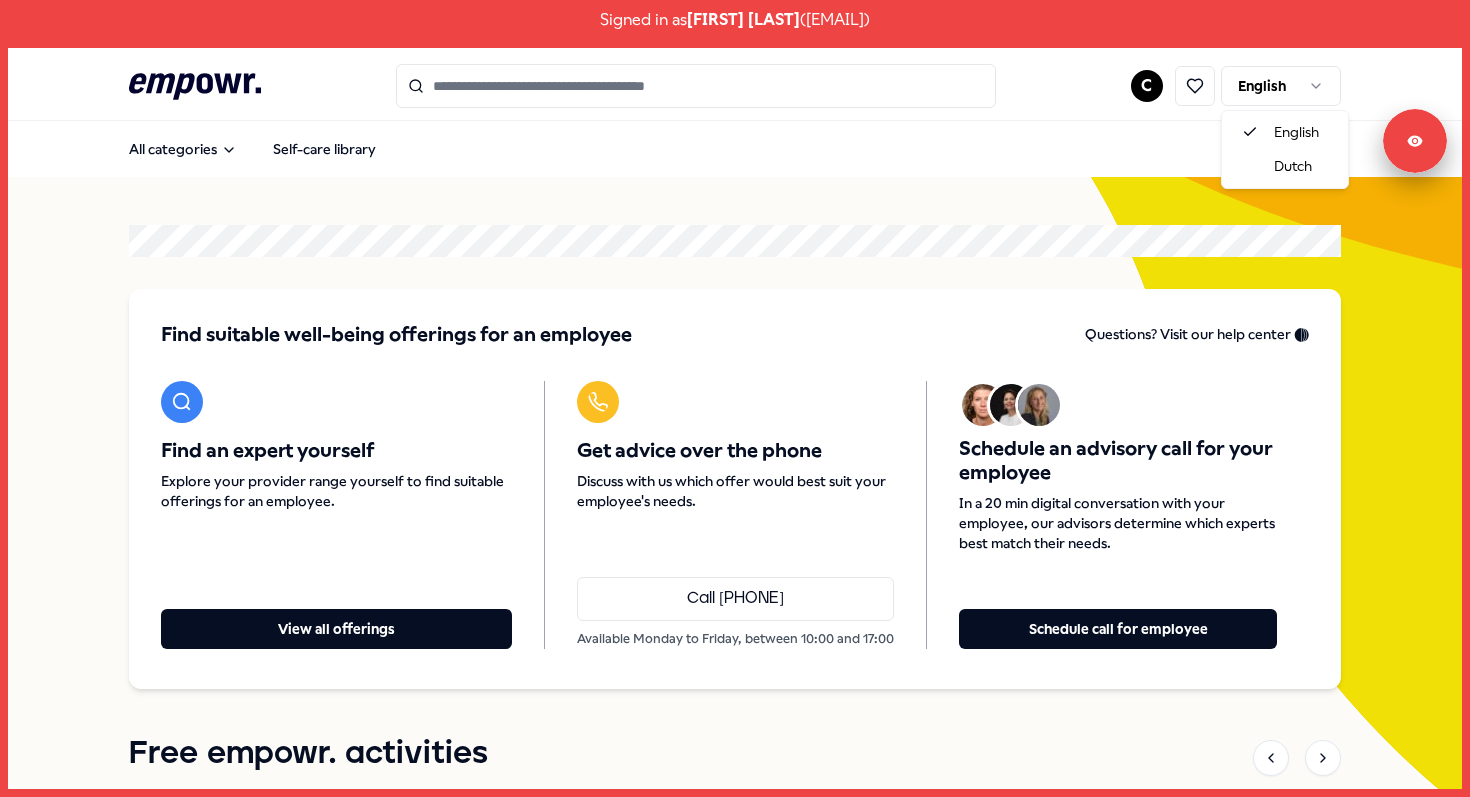 click on "Signed in as   [FIRST] [LAST]  ( [EMAIL] ) .empowr-logo_svg__cls-1{fill:#03032f} C English All categories   Self-care library Find suitable well-being offerings for an employee Questions? Visit our help center 🛟 Find an expert yourself Explore your provider range yourself to find suitable offerings for an employee. View all offerings Get advice over the phone Discuss with us which offer would best suit your employee's needs. Call [PHONE] Available Monday to Friday, between 10:00 and 17:00 Schedule an advisory call for your employee In a 20 min digital conversation with your employee, our advisors determine which experts best match their needs. Schedule call for employee Free empowr. activities [DATE], [TIME] 🇳🇱 How to deal with uncertainty Live session 1 hour [DATE], [TIME] National Vitality Week 2025 Live session 5 days [DATE], [TIME] 🇬🇧 How do you deal with your inner critic? Masterclass 1 hour [DATE], [TIME] Live session 1 hour" at bounding box center (735, 398) 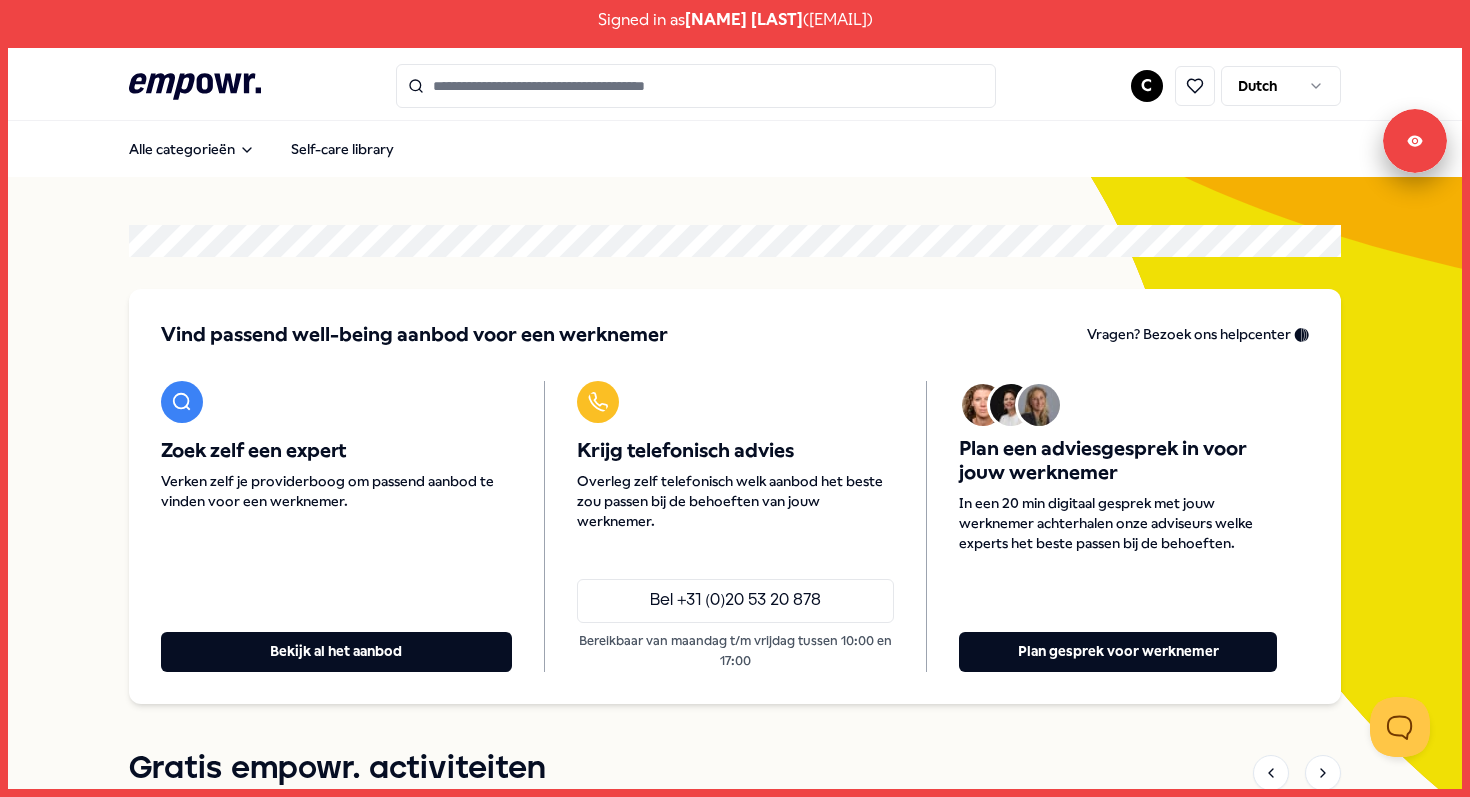 scroll, scrollTop: 0, scrollLeft: 0, axis: both 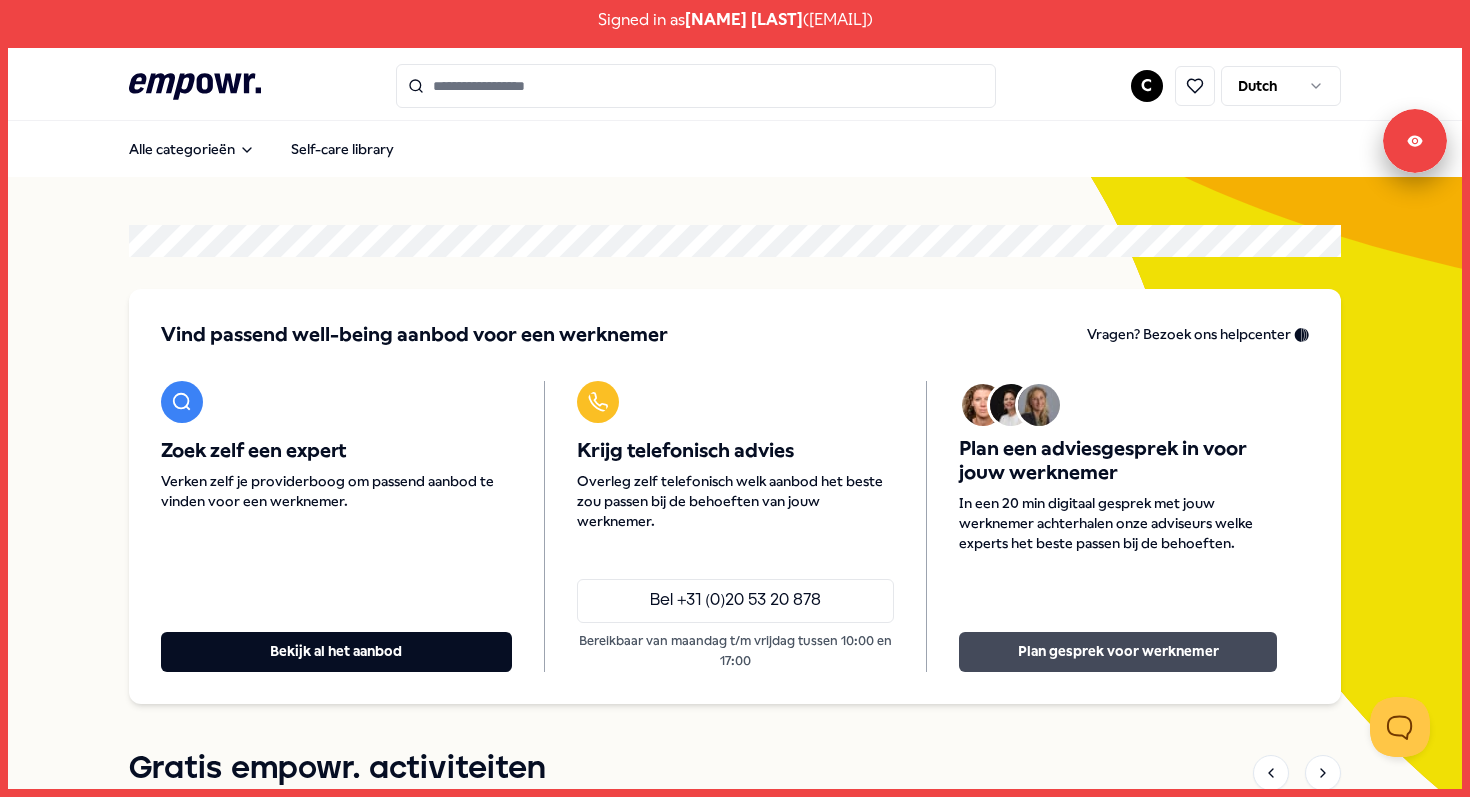 click on "Plan gesprek voor werknemer" at bounding box center [1118, 652] 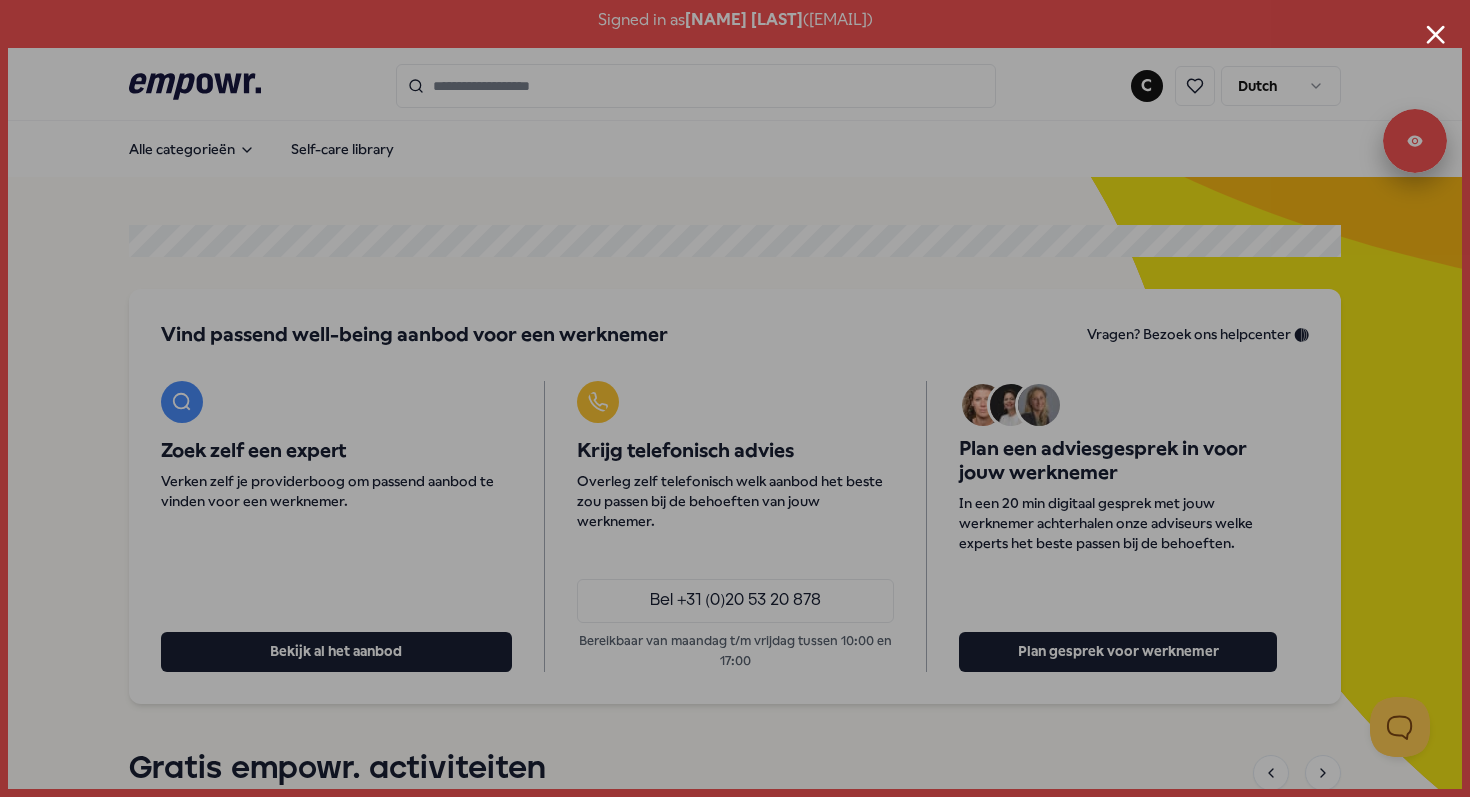 click at bounding box center [735, 398] 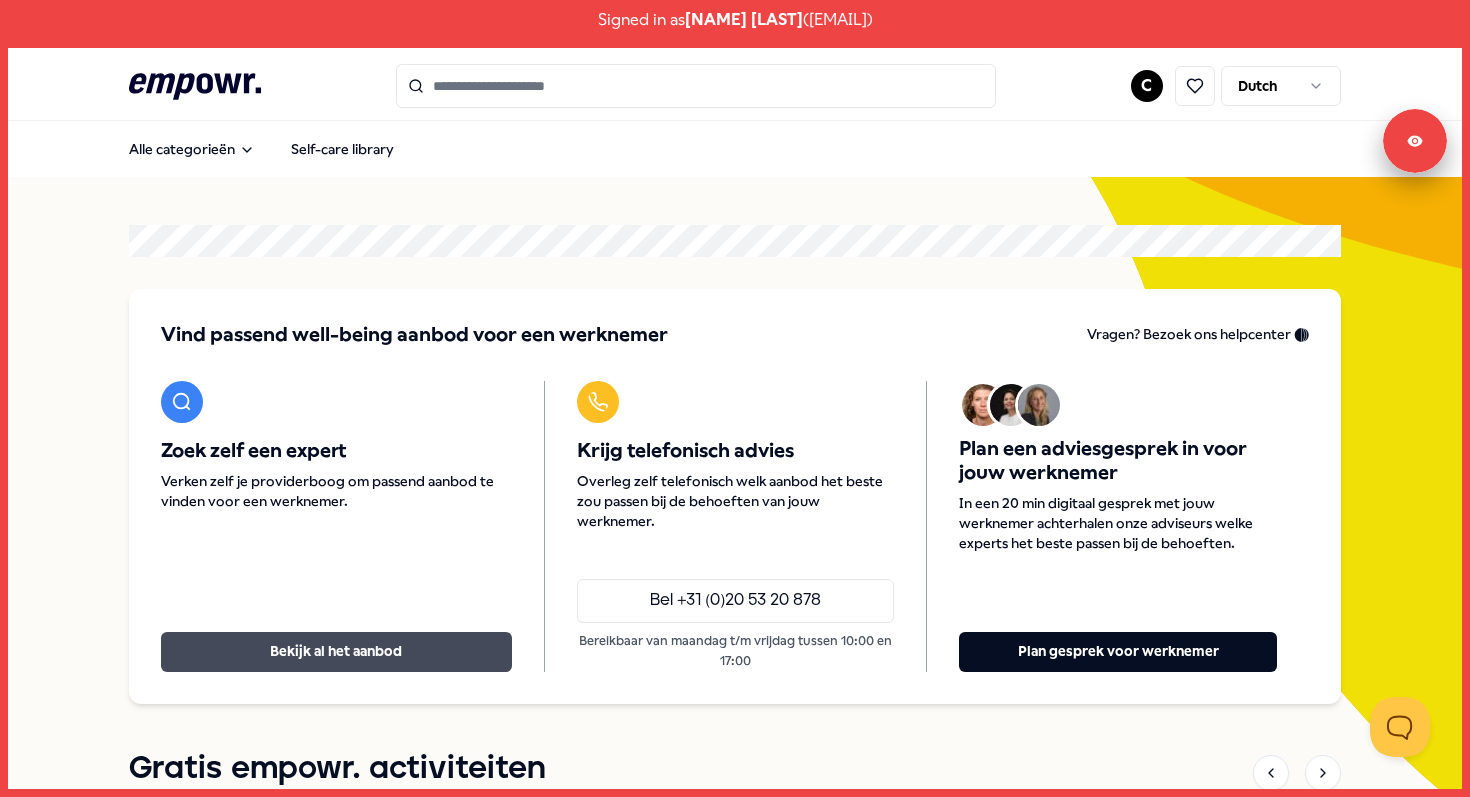 click on "Bekijk al het aanbod" at bounding box center (336, 652) 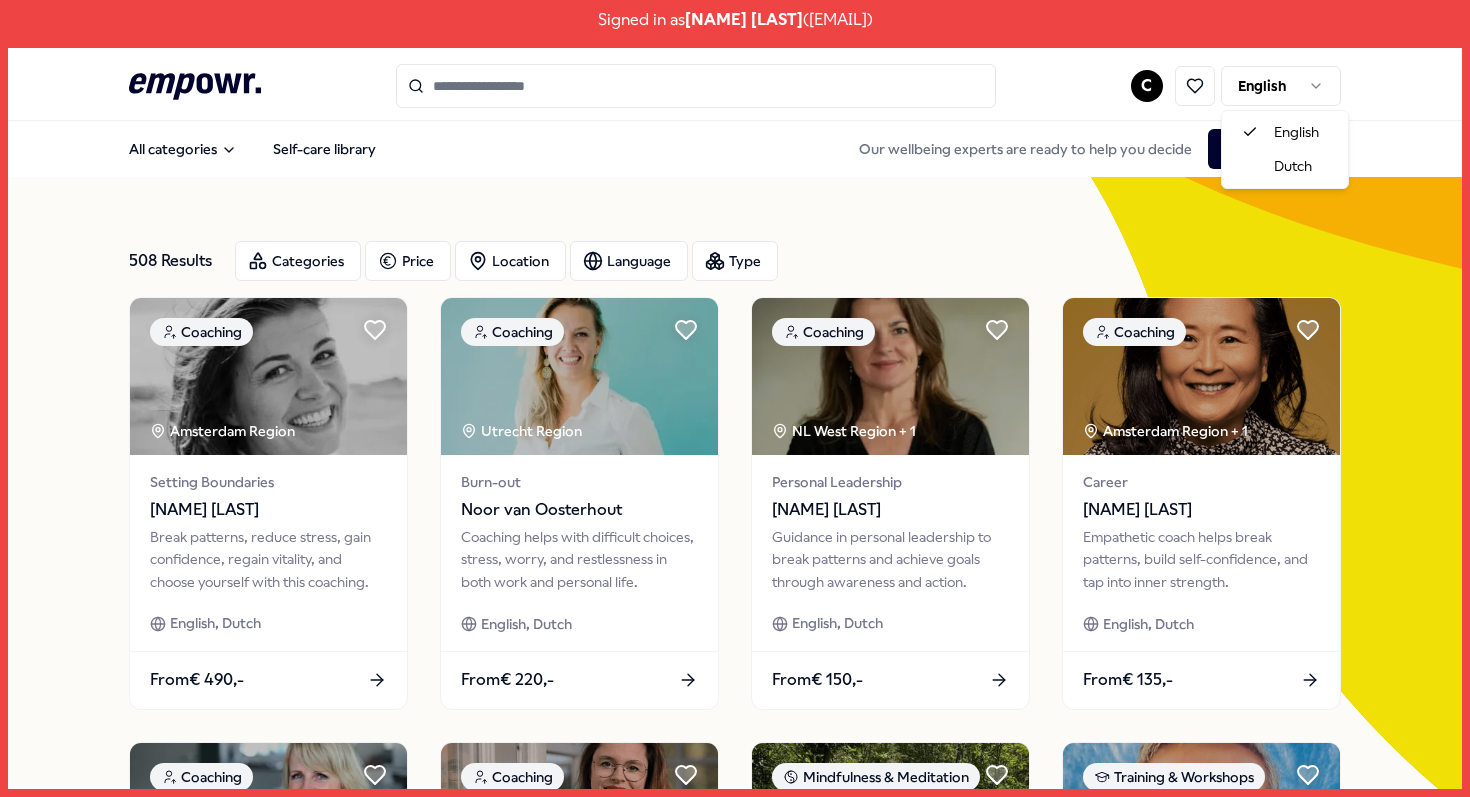 click on "Signed in as   Claudia Broekmeulen  ( claudia_broekmeulen@deichmann.com ) .empowr-logo_svg__cls-1{fill:#03032f} C English All categories   Self-care library Our wellbeing experts are ready to help you decide Book a free call 508 Results Categories Price Location Language Type Coaching Amsterdam Region   Setting Boundaries Astrid van Spronsen Break patterns, reduce stress, gain confidence, regain vitality, and choose
yourself with this coaching. English, Dutch From  € 490,- Coaching Utrecht Region   Burn-out Noor van Oosterhout Coaching helps with difficult choices, stress, worry, and restlessness in both
work and personal life. English, Dutch From  € 220,- Coaching NL West Region   + 1 Personal Leadership Wendy Riksen Guidance in personal leadership to break patterns and achieve goals through
awareness and action. English, Dutch From  € 150,- Coaching Amsterdam Region   + 1 Career Carol Lo-A-Njoe Empathetic coach helps break patterns, build self-confidence, and tap into inner
strength. From" at bounding box center (735, 398) 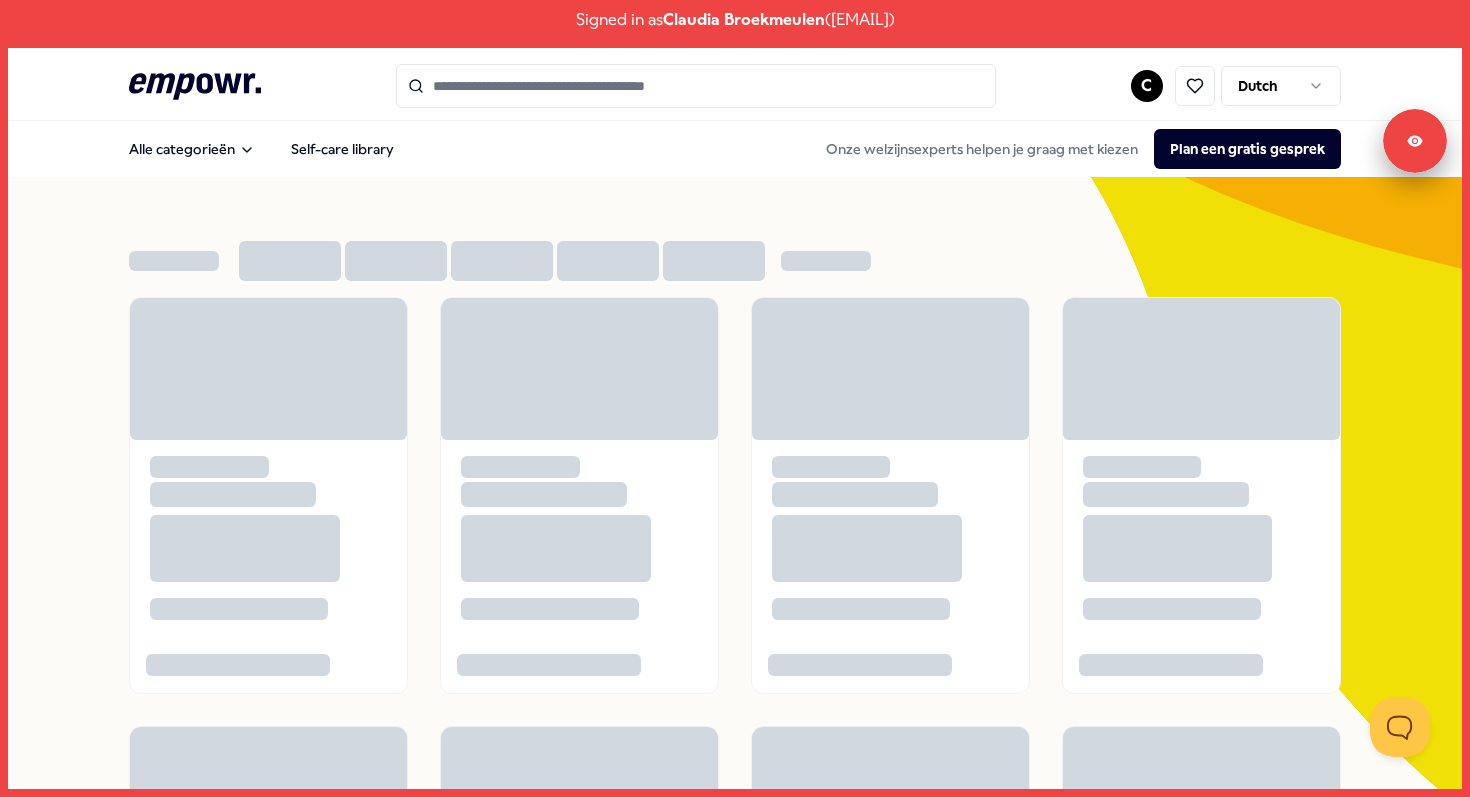 scroll, scrollTop: 0, scrollLeft: 0, axis: both 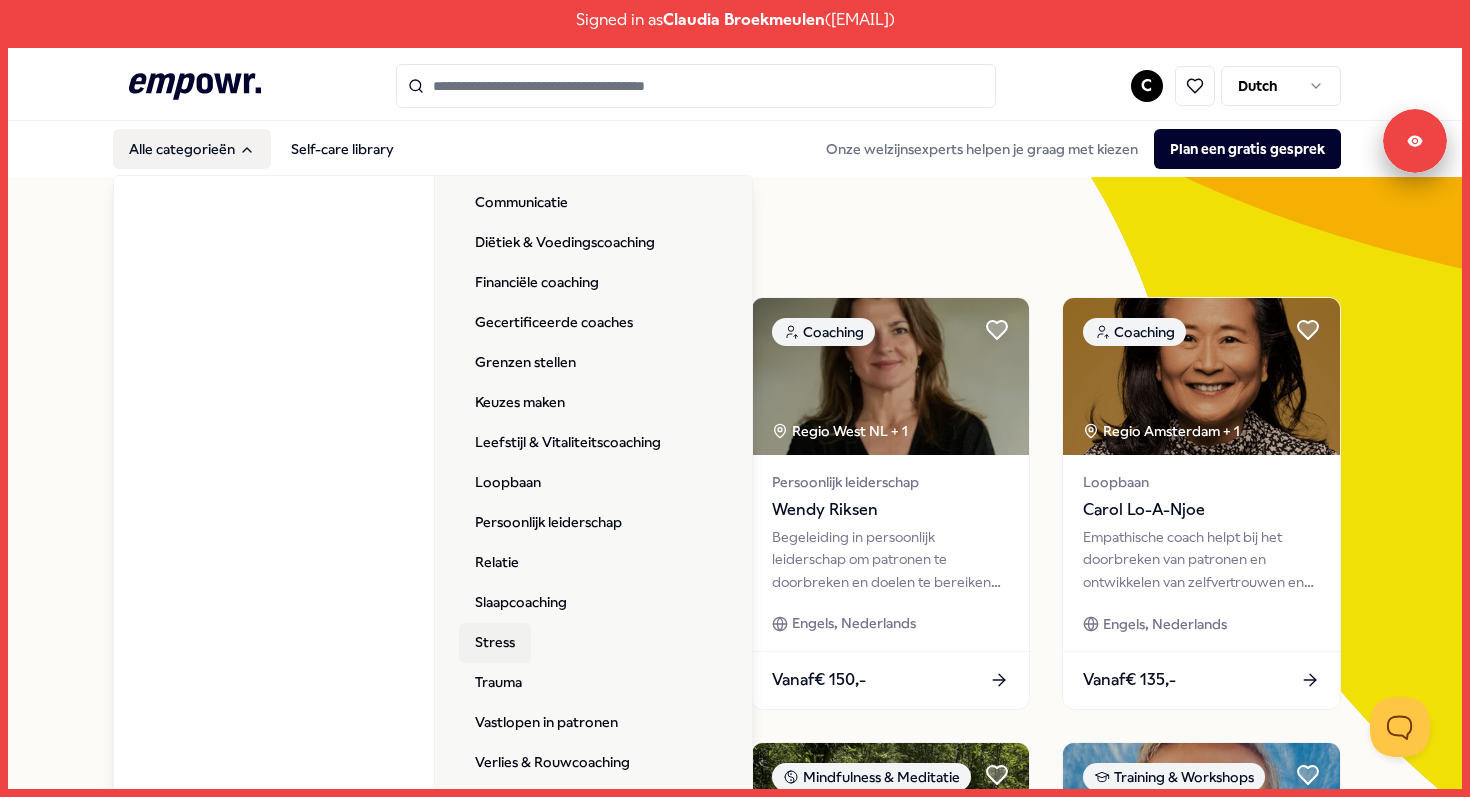 click on "Stress" at bounding box center [495, 643] 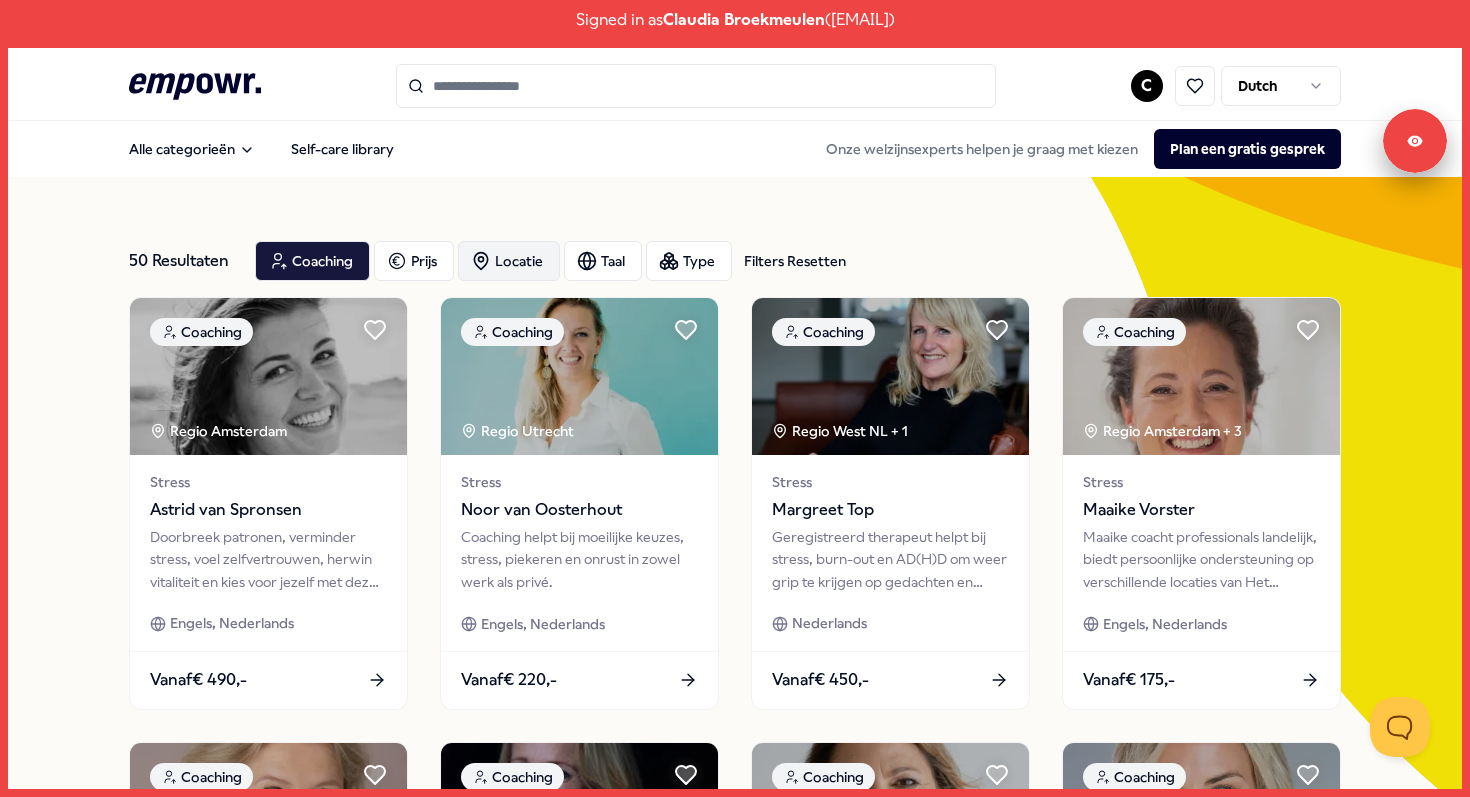 click on "Locatie" at bounding box center [509, 261] 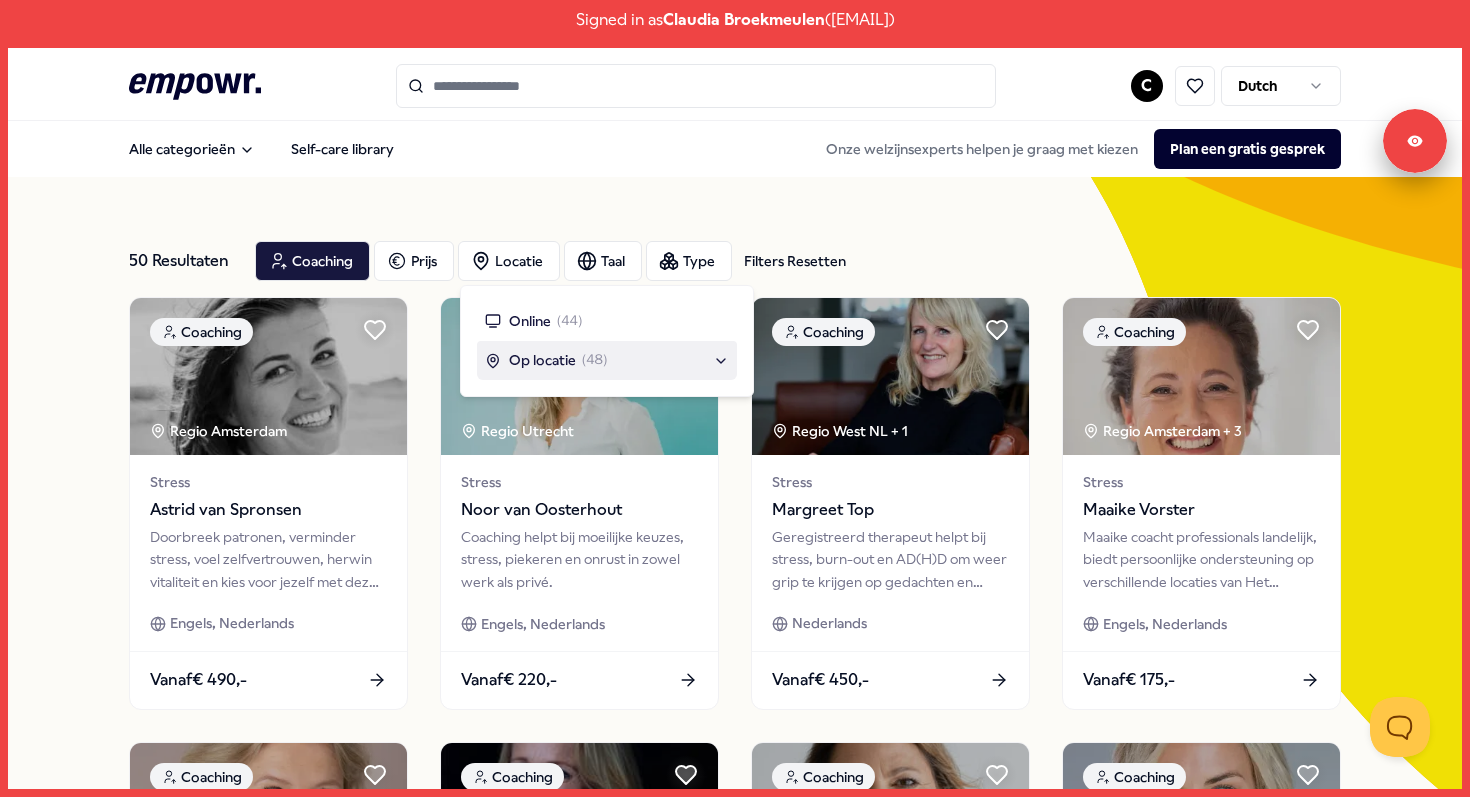click on "Op locatie" at bounding box center (542, 360) 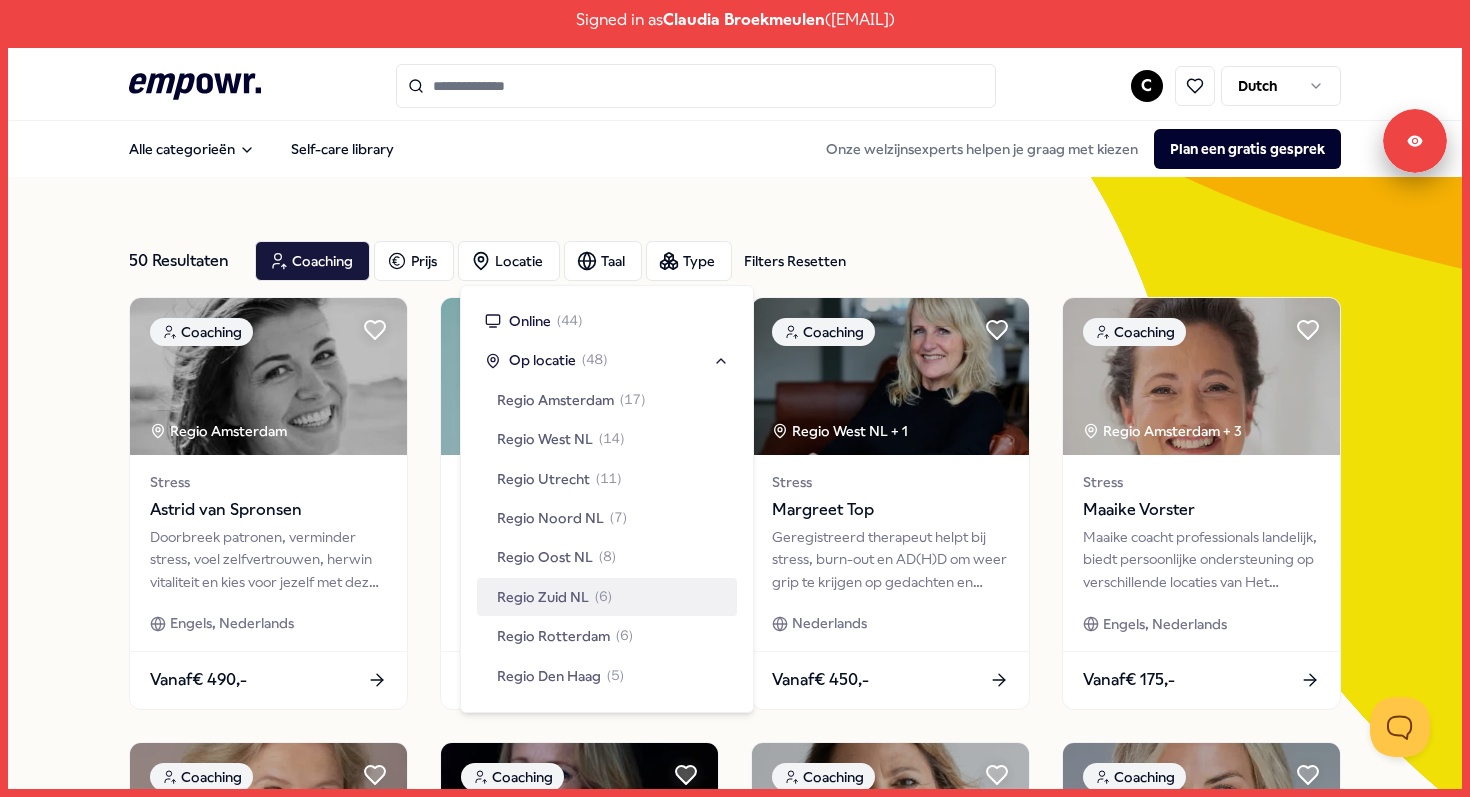 click on "Regio  [REGION]  [COUNTRY]  ( 6 )" at bounding box center [554, 597] 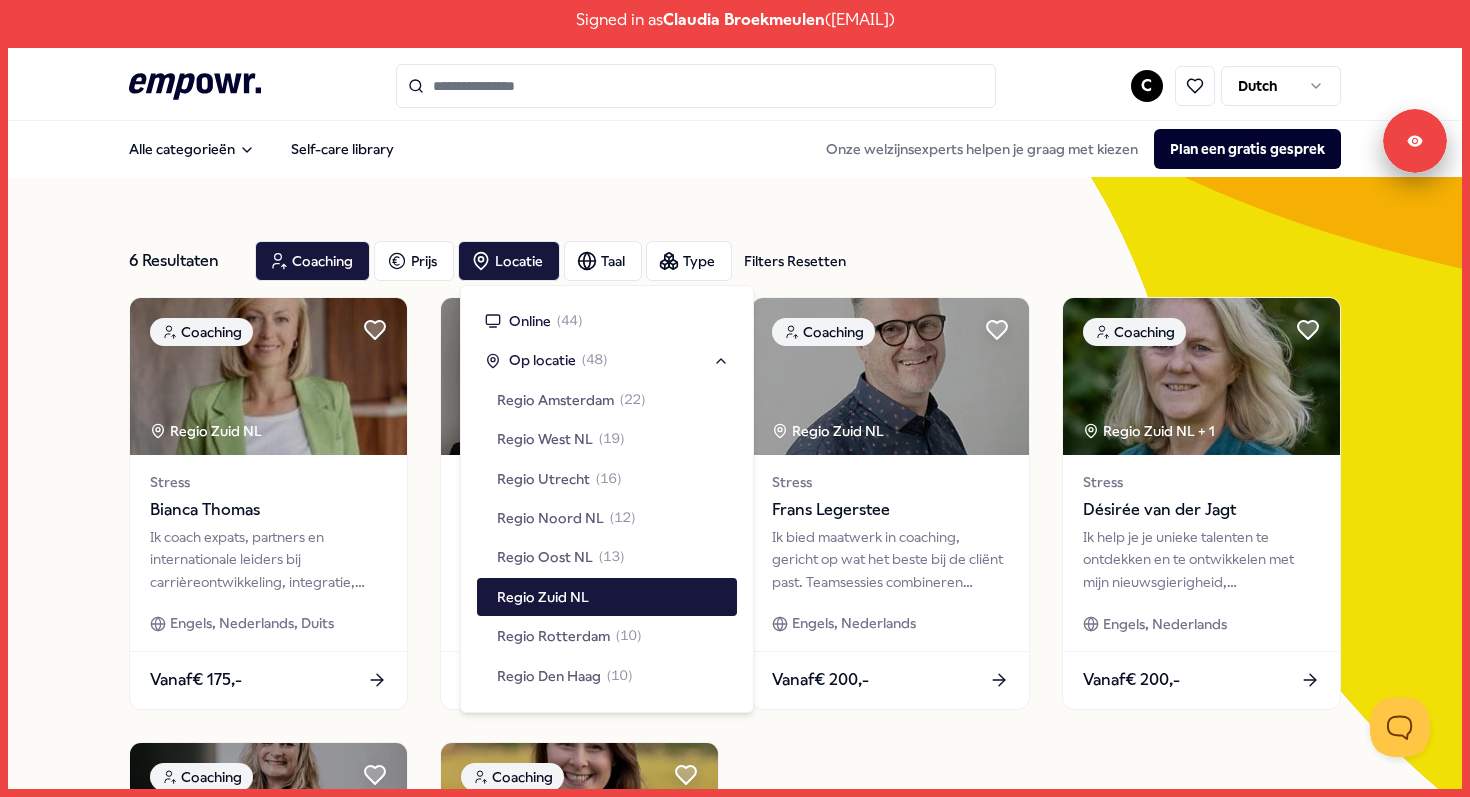 click on "Reset Filters Coaching Prijs Locatie Taal Type Filters Resetten Coaching Regio  [REGION]  [COUNTRY]    Stress Bianca Thomas Ik coach expats, partners en internationale leiders bij carrièreontwikkeling,
integratie, netwerken en het navigeren van lokale werkculturen. Engels, Nederlands, Duits Vanaf  € 175,- Coaching Regio  [REGION]  [COUNTRY]    Stress Robin Klijn Loop je vast in werk of privé? Ik help je doelgericht en praktisch met
verandering. Confronterend waar nodig, maar liever met een lach. Vanaf  € 155,- Coaching Regio  [REGION]  [COUNTRY]    Stress Frans Legerstee Ik bied maatwerk in coaching, gericht op wat het beste bij de cliënt past.
Teamsessies combineren training, ontwikkeling en ervaringsleren. Engels, Nederlands Vanaf  € 200,- Coaching Regio  [REGION]  [COUNTRY]    + 7 Stress Désirée van der Jagt Ik help je je unieke talenten te ontdekken en te ontwikkelen met mijn
nieuwsgierigheid, communicatieve vaardigheden en praktische aanpak. Engels, Nederlands Vanaf  € 200,- Coaching Regio  [REGION]  [COUNTRY]    + 7" at bounding box center [735, 730] 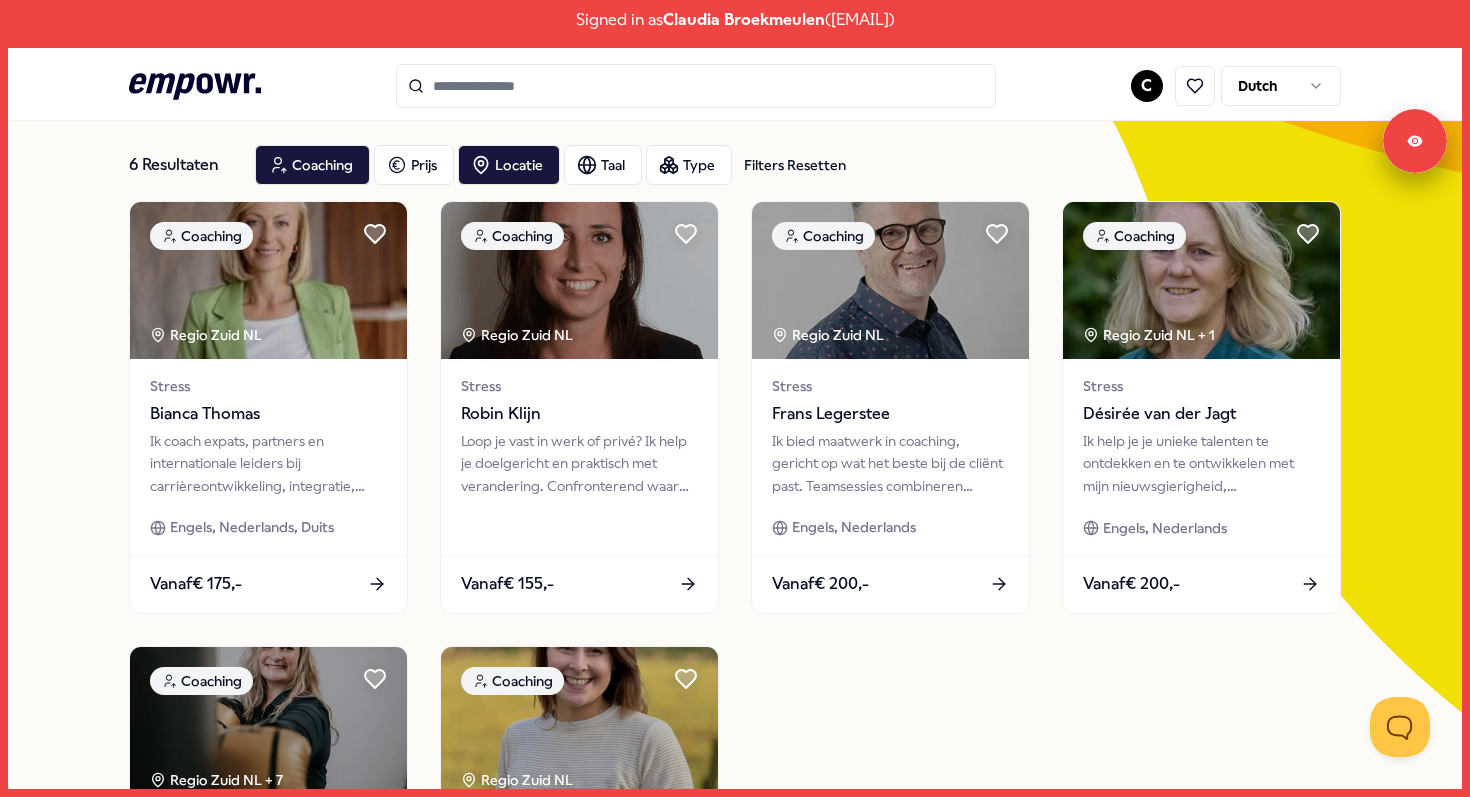 scroll, scrollTop: 98, scrollLeft: 0, axis: vertical 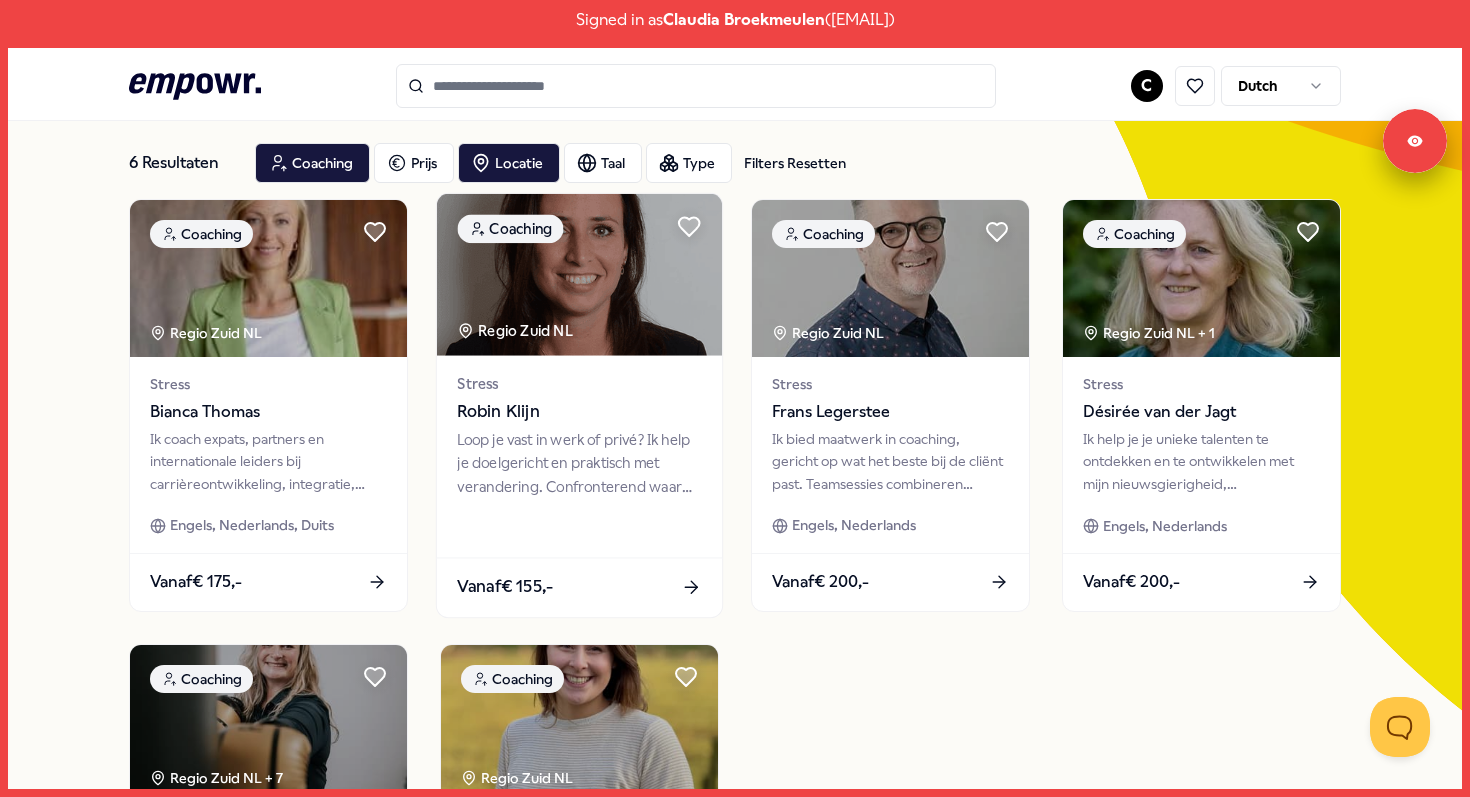 click on "Stress Robin Klijn" at bounding box center [580, 398] 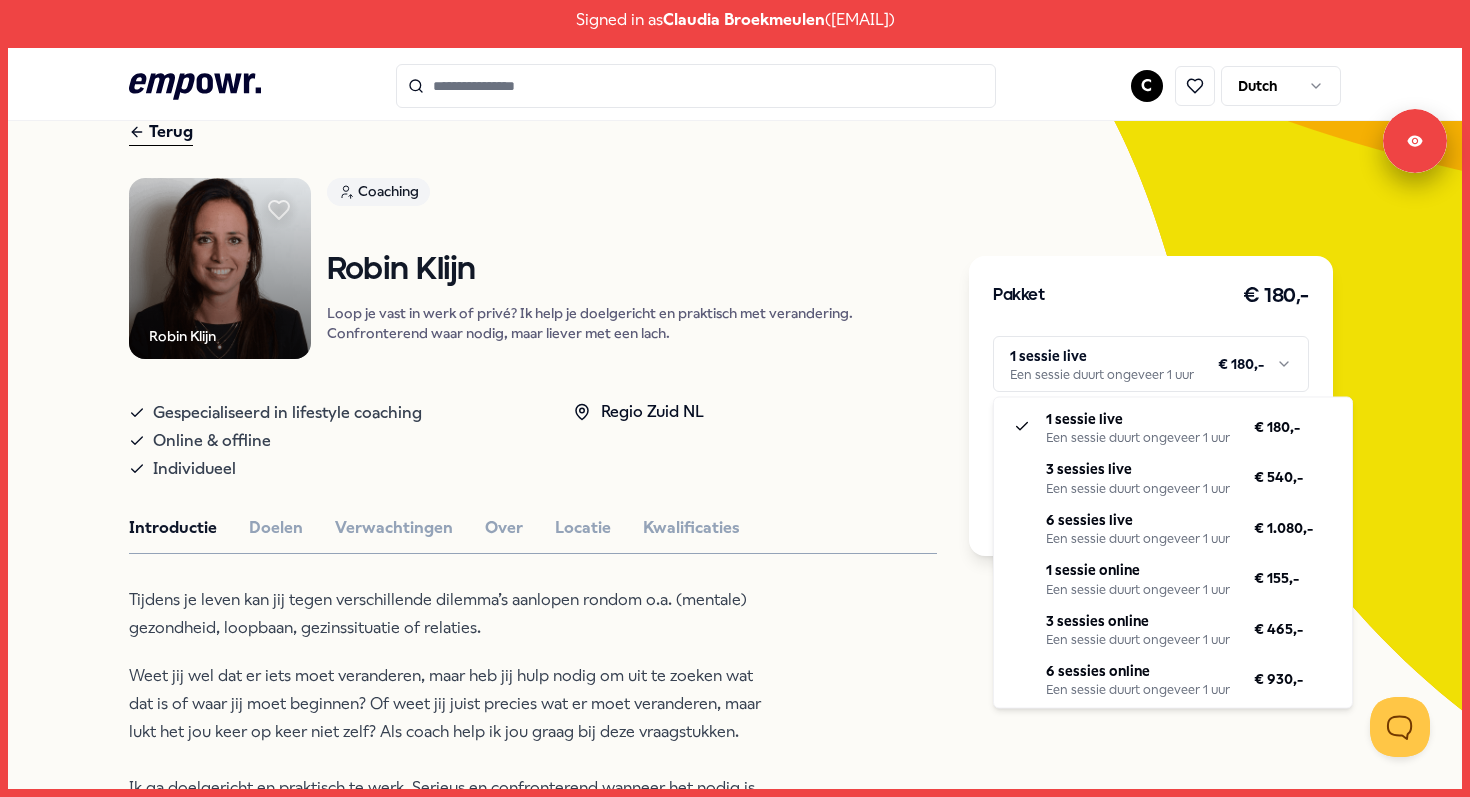 click on "Signed in as   [FIRST] [LAST]  ( [EMAIL] ) .empowr-logo_svg__cls-1{fill:#03032f} C Dutch Alle categorieën   Self-care library Terug Robin Klijn Coaching Robin Klijn Loop je vast in werk of privé? Ik help je doelgericht en praktisch met verandering. Confronterend waar nodig, maar liever met een lach. Gespecialiseerd in lifestyle coaching Online  offline Individueel Regio  [REGION]  [COUNTRY]  Introductie Doelen Verwachtingen Over Locatie Kwalificaties Tijdens je leven kan jij tegen verschillende dilemma’s aanlopen rondom o.a. (mentale) gezondheid, loopbaan, gezinssituatie of relaties.  Weet jij wel dat er iets moet veranderen, maar heb jij hulp nodig om uit te zoeken wat dat is of waar jij moet beginnen? Of weet jij juist precies wat er moet veranderen, maar lukt het jou keer op keer niet zelf? Als coach help ik jou graag bij deze vraagstukken. Ik ga doelgericht en praktisch te werk. Serieus en confronterend wanneer het nodig is, maar liever met een lach. Aanbevolen Coaching   + 1" at bounding box center [735, 398] 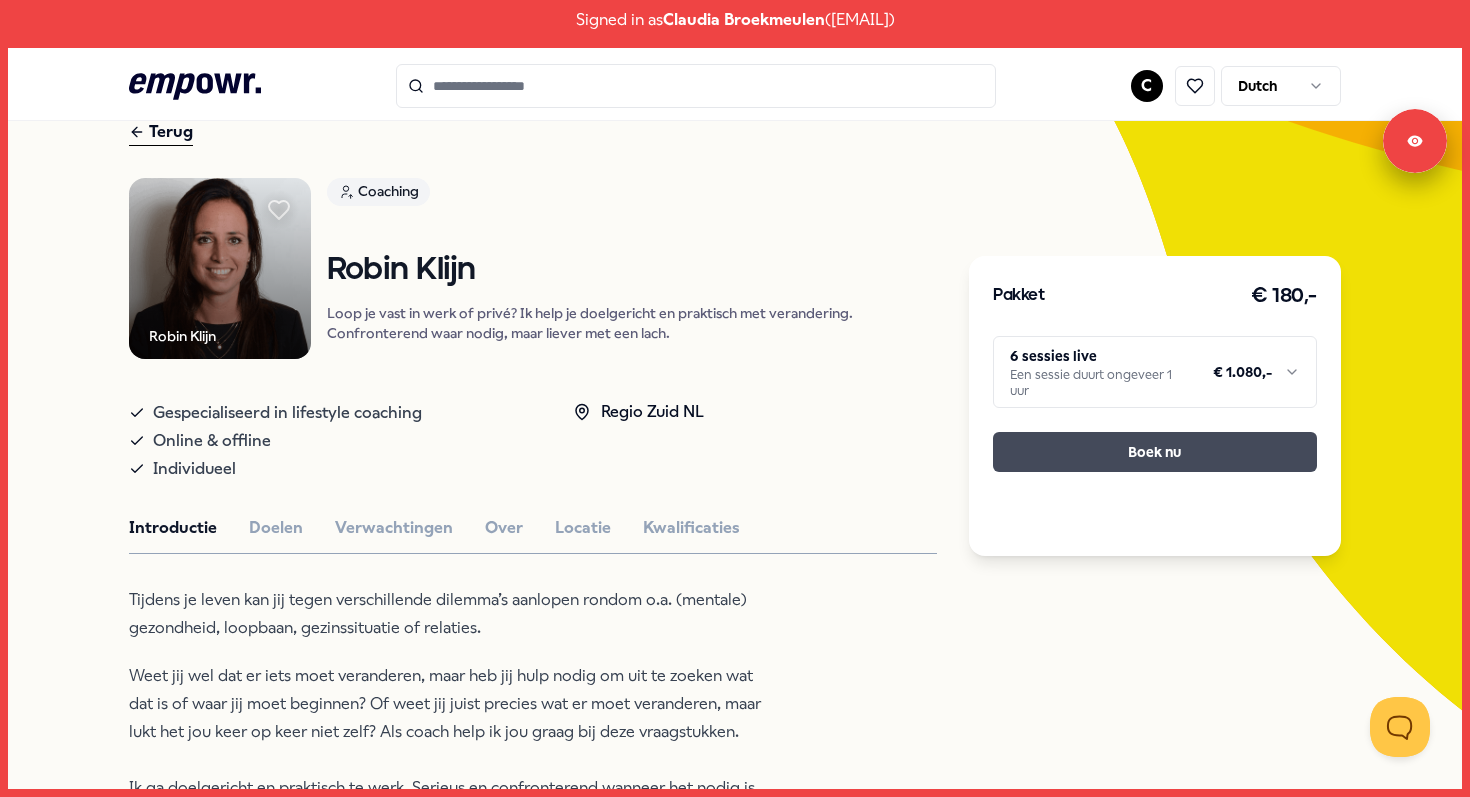 click on "Boek nu" at bounding box center (1155, 452) 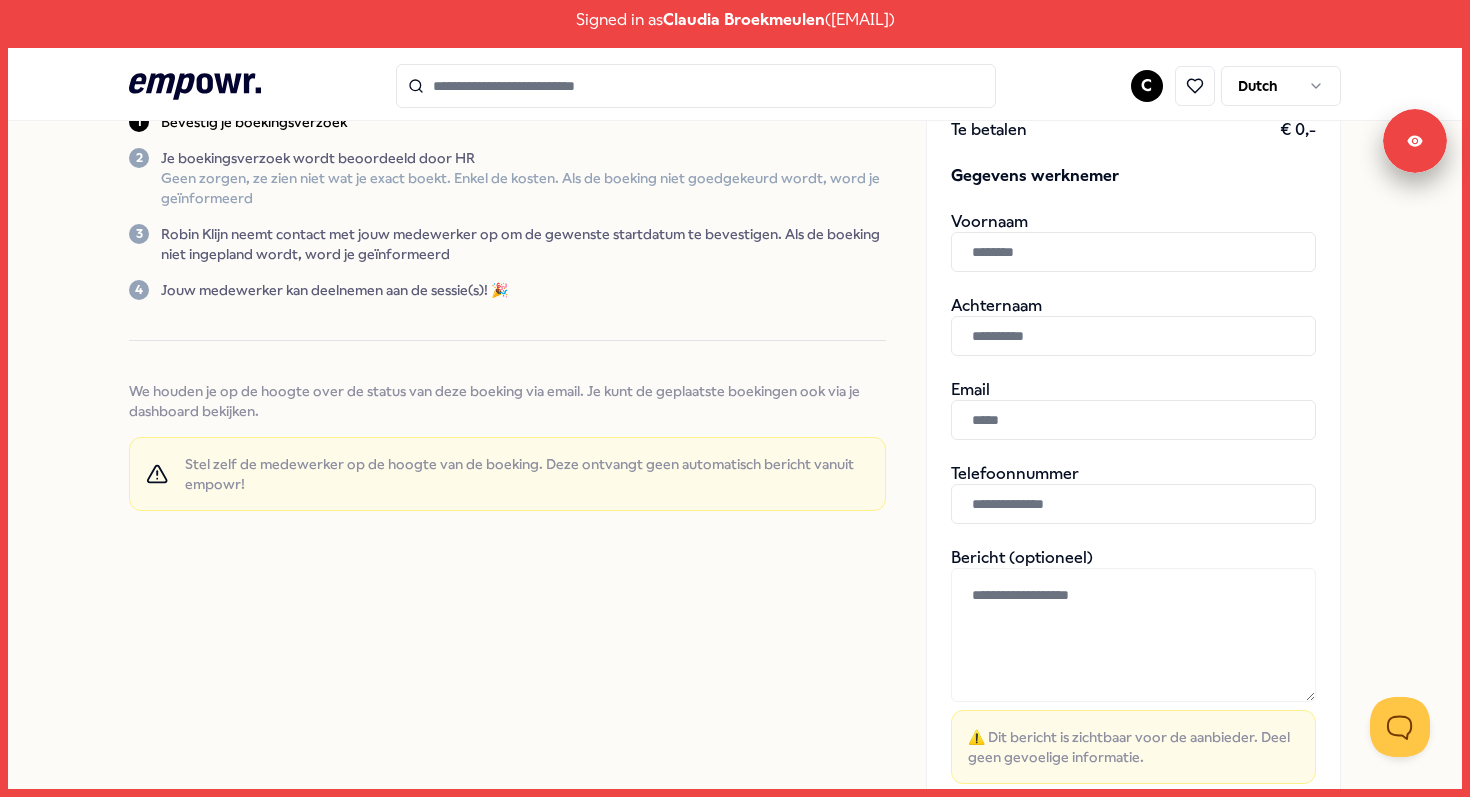 scroll, scrollTop: 302, scrollLeft: 0, axis: vertical 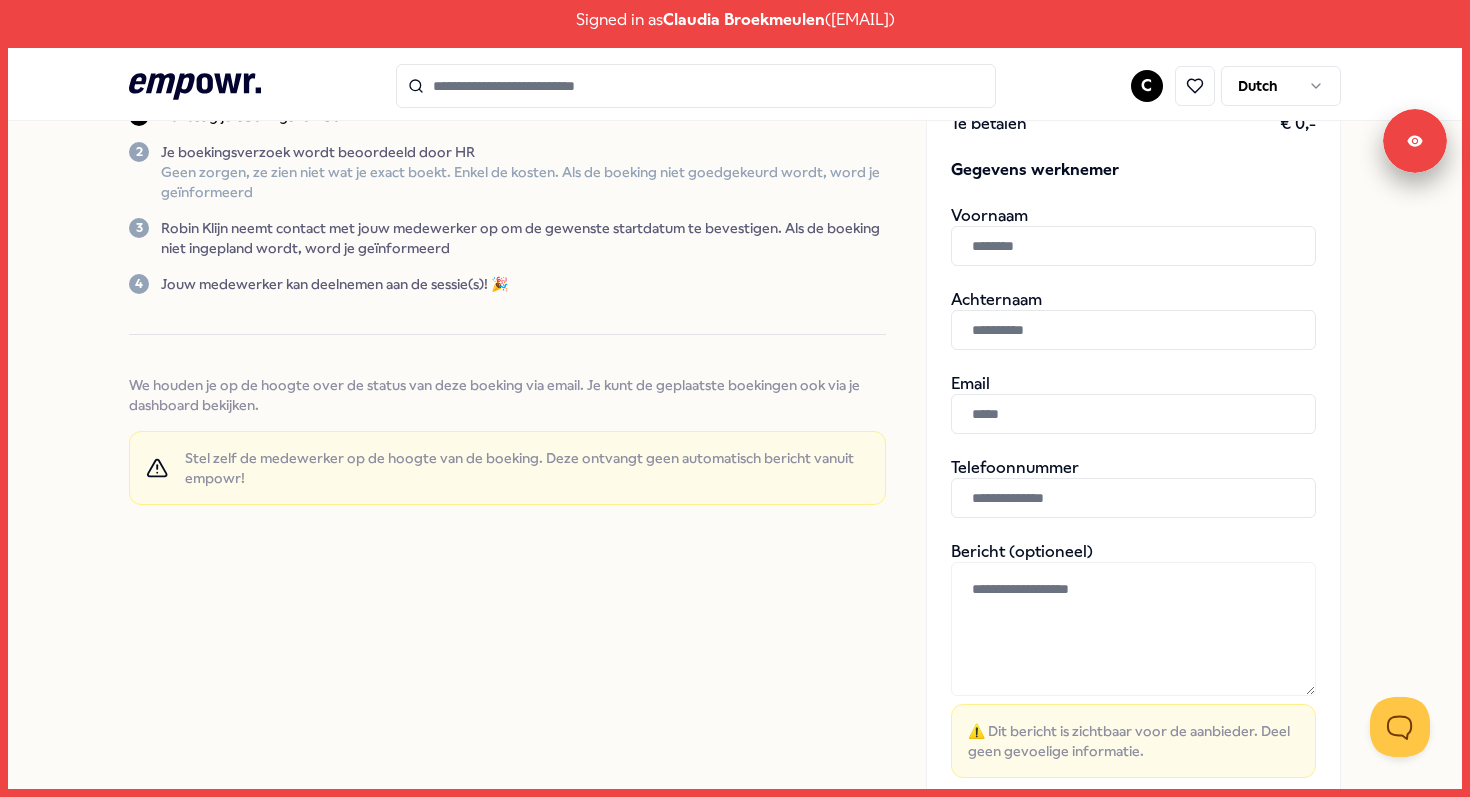 click at bounding box center (1133, 629) 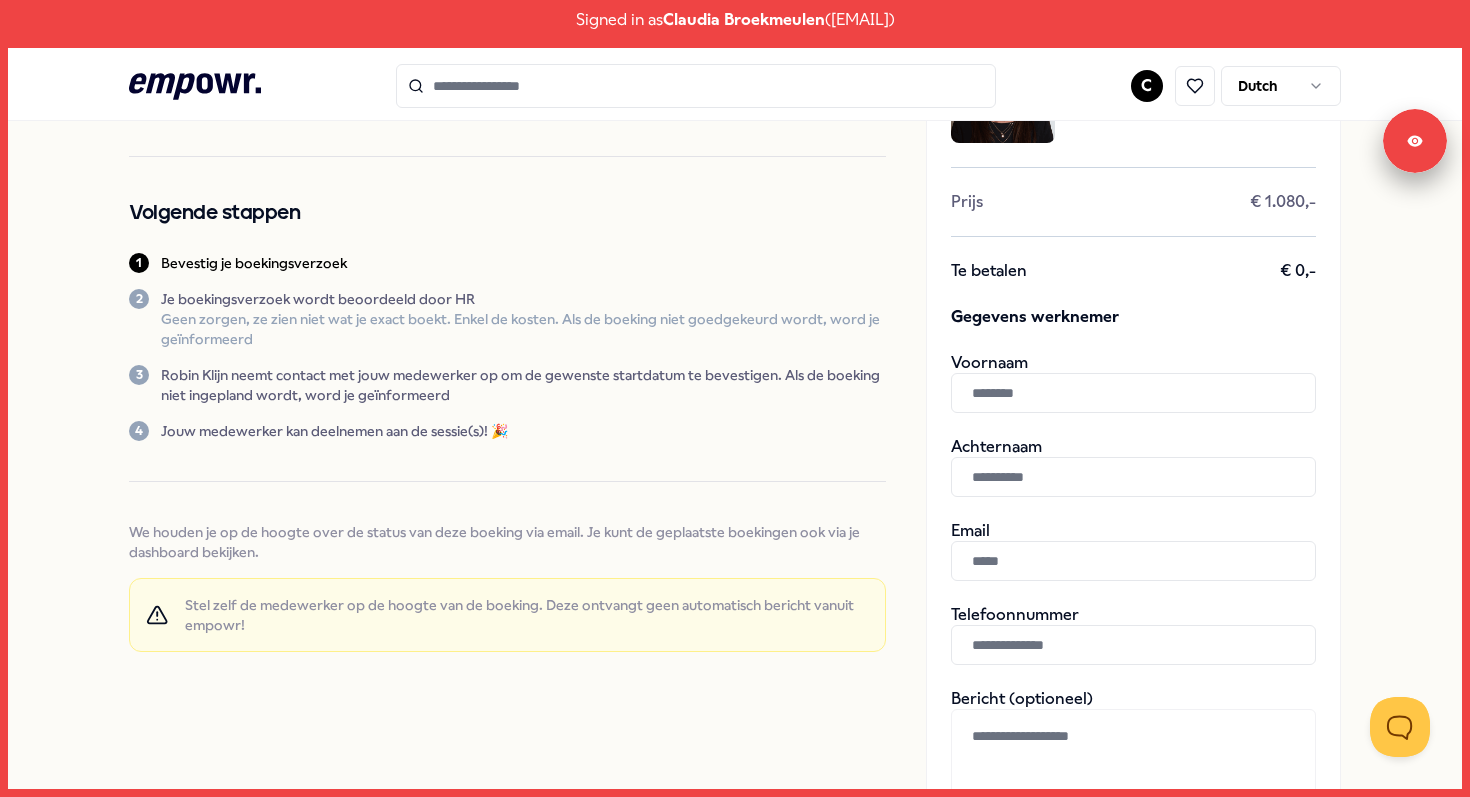 scroll, scrollTop: 180, scrollLeft: 0, axis: vertical 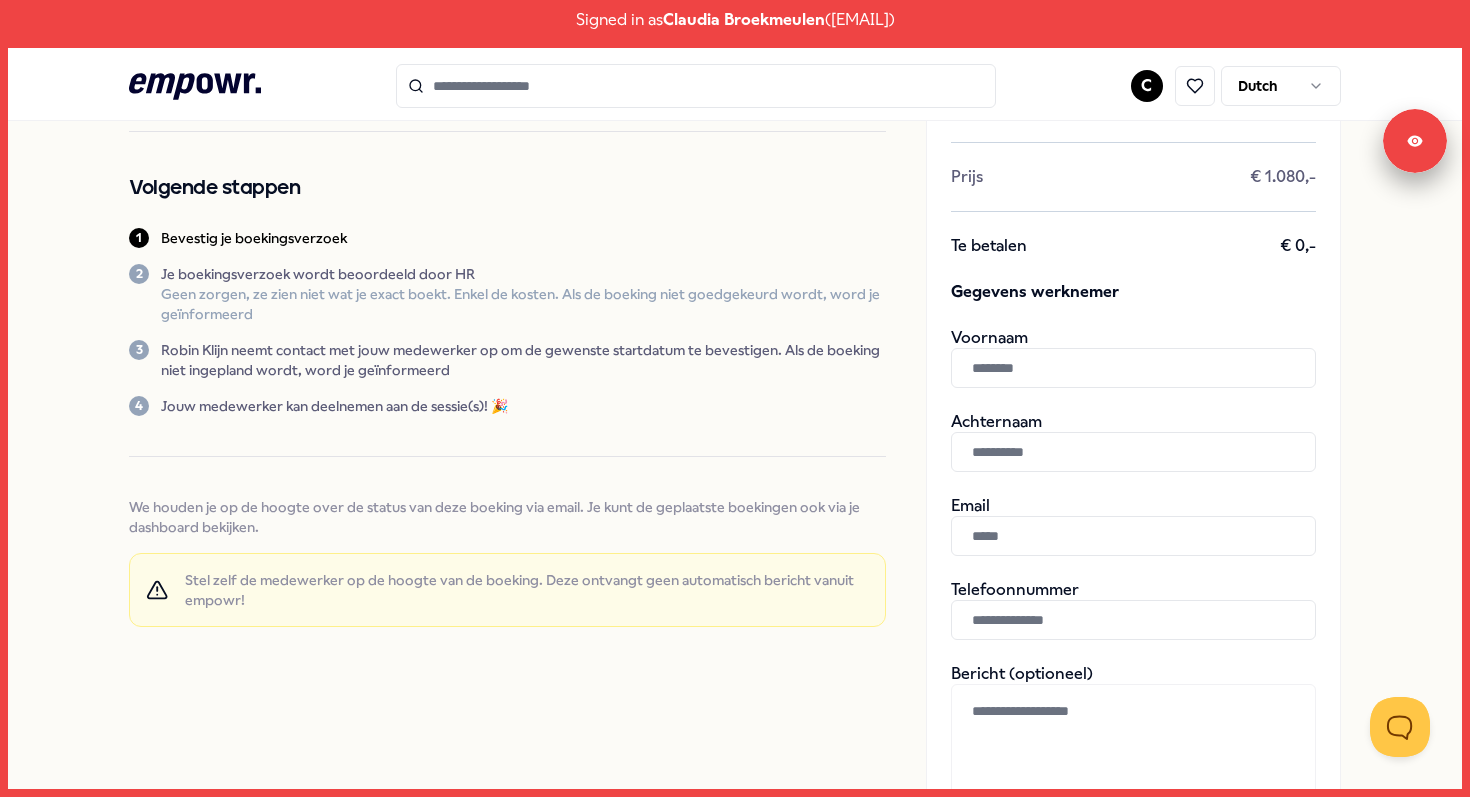 click on "Bevestig je boekingsverzoek Bevestig je boeking door de gegevens van de werknemer waarvoor je dit boekt in te vullen Volgende stappen 1 Bevestig je boekingsverzoek 2 Je boekingsverzoek wordt beoordeeld door HR Geen zorgen, ze zien niet wat je exact boekt. Enkel de kosten. Als de boeking niet goedgekeurd wordt, word je geïnformeerd 3 Robin Klijn neemt contact met jouw medewerker op om de gewenste startdatum te bevestigen. Als de boeking niet ingepland wordt, word je geïnformeerd 4 Jouw medewerker kan deelnemen aan de sessie(s)! 🎉 We houden je op de hoogte over de status van deze boeking via email. Je kunt de geplaatste boekingen ook via je dashboard bekijken. Stel zelf de medewerker op de hoogte van de boeking. Deze ontvangt geen automatisch bericht vanuit empowr! Robin Klijn 6 sessies live Prijs € 1.080,- Te betalen € 0,- Gegevens werknemer Voornaam Achternaam Email Telefoonnumer Bericht (optioneel) ⚠️ Dit bericht is zichtbaar voor de aanbieder. Deel geen gevoelige informatie. Toestemming" at bounding box center (735, 531) 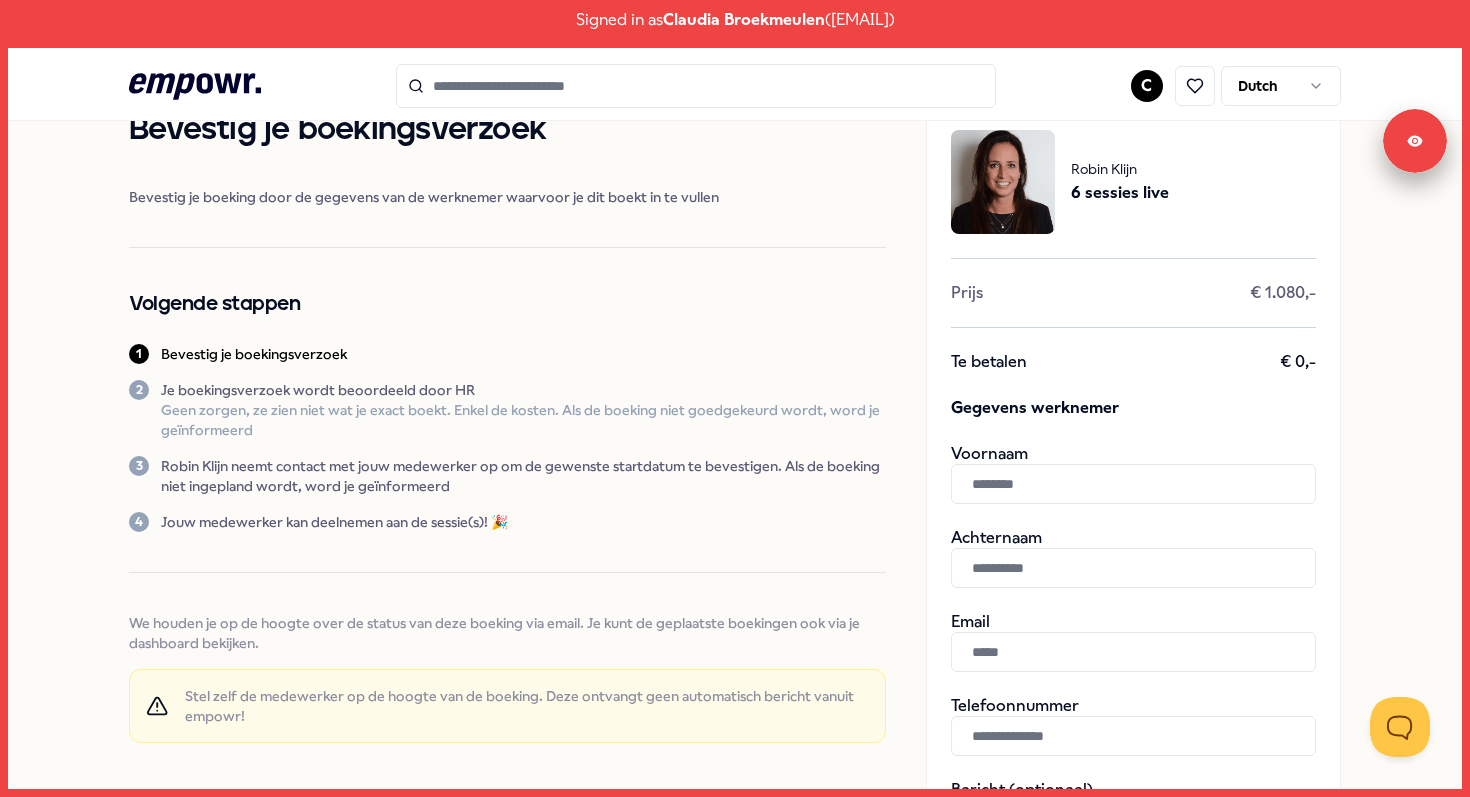 scroll, scrollTop: 0, scrollLeft: 0, axis: both 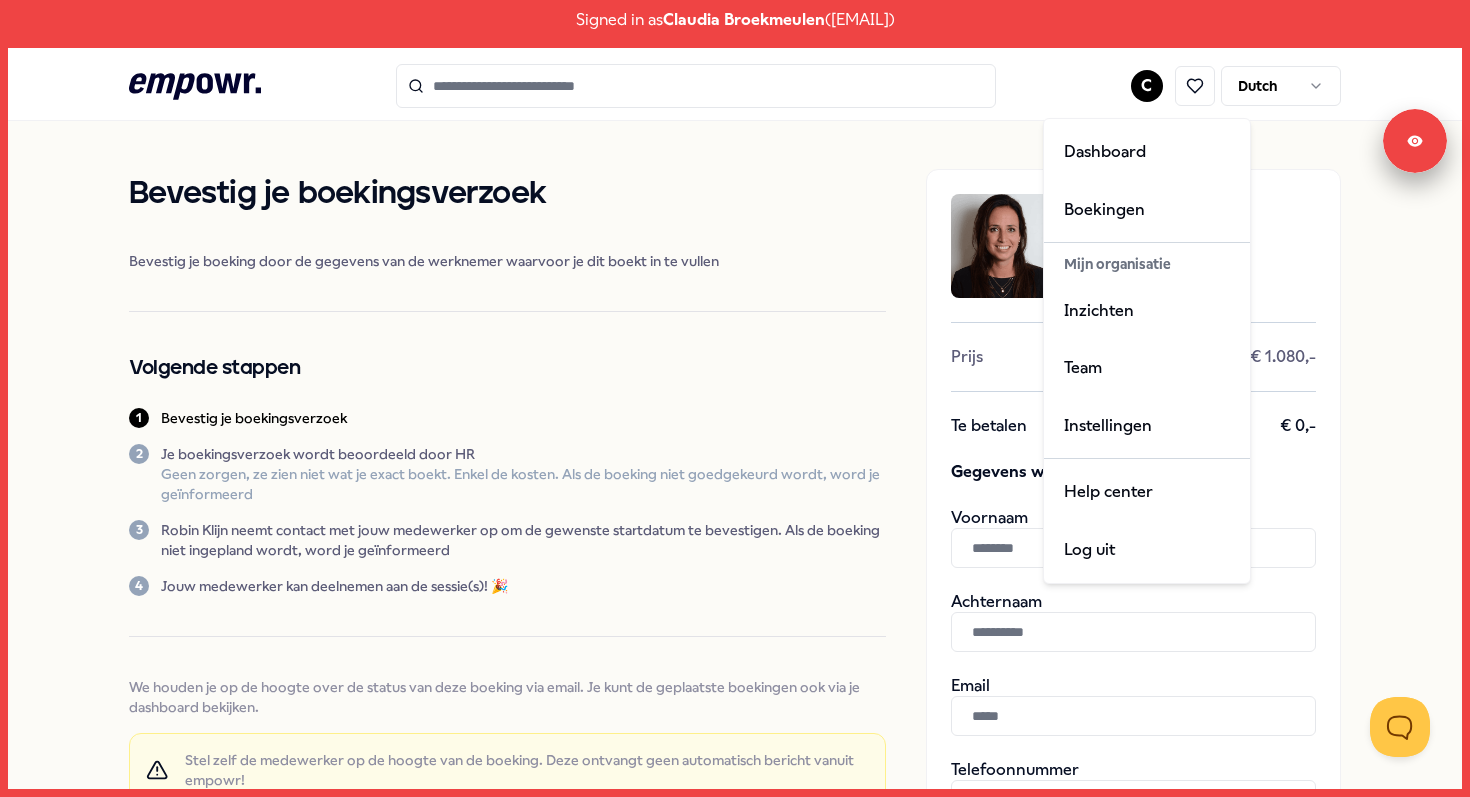 click on "Signed in as   [FIRST] [LAST]  ( [EMAIL] ) .empowr-logo_svg__cls-1{fill:#03032f} C Dutch Bevestig je boekingsverzoek Bevestig je boeking door de gegevens van de werknemer waarvoor je dit boekt in te vullen Volgende stappen 1 Bevestig je boekingsverzoek 2 Je boekingsverzoek wordt beoordeeld door HR Geen zorgen, ze zien niet wat je exact boekt. Enkel de kosten. Als de boeking niet goedgekeurd wordt, word je geïnformeerd 3 Robin Klijn neemt contact met jouw medewerker op om de gewenste startdatum te bevestigen. Als de boeking niet ingepland wordt, word je geïnformeerd 4 Jouw medewerker kan deelnemen aan de sessie(s)! 🎉 We houden je op de hoogte over de status van deze boeking via email. Je kunt de geplaatste boekingen ook via je dashboard bekijken. Stel zelf de medewerker op de hoogte van de boeking. Deze ontvangt geen automatisch bericht vanuit empowr! Robin Klijn 6 sessies live Prijs € 1.080,- Te betalen € 0,- Gegevens werknemer Voornaam Achternaam Email Telefoonnumer Bericht (optioneel) ⚠️ Dit bericht is zichtbaar voor de aanbieder. Deel geen gevoelige informatie. Toestemming" at bounding box center (735, 398) 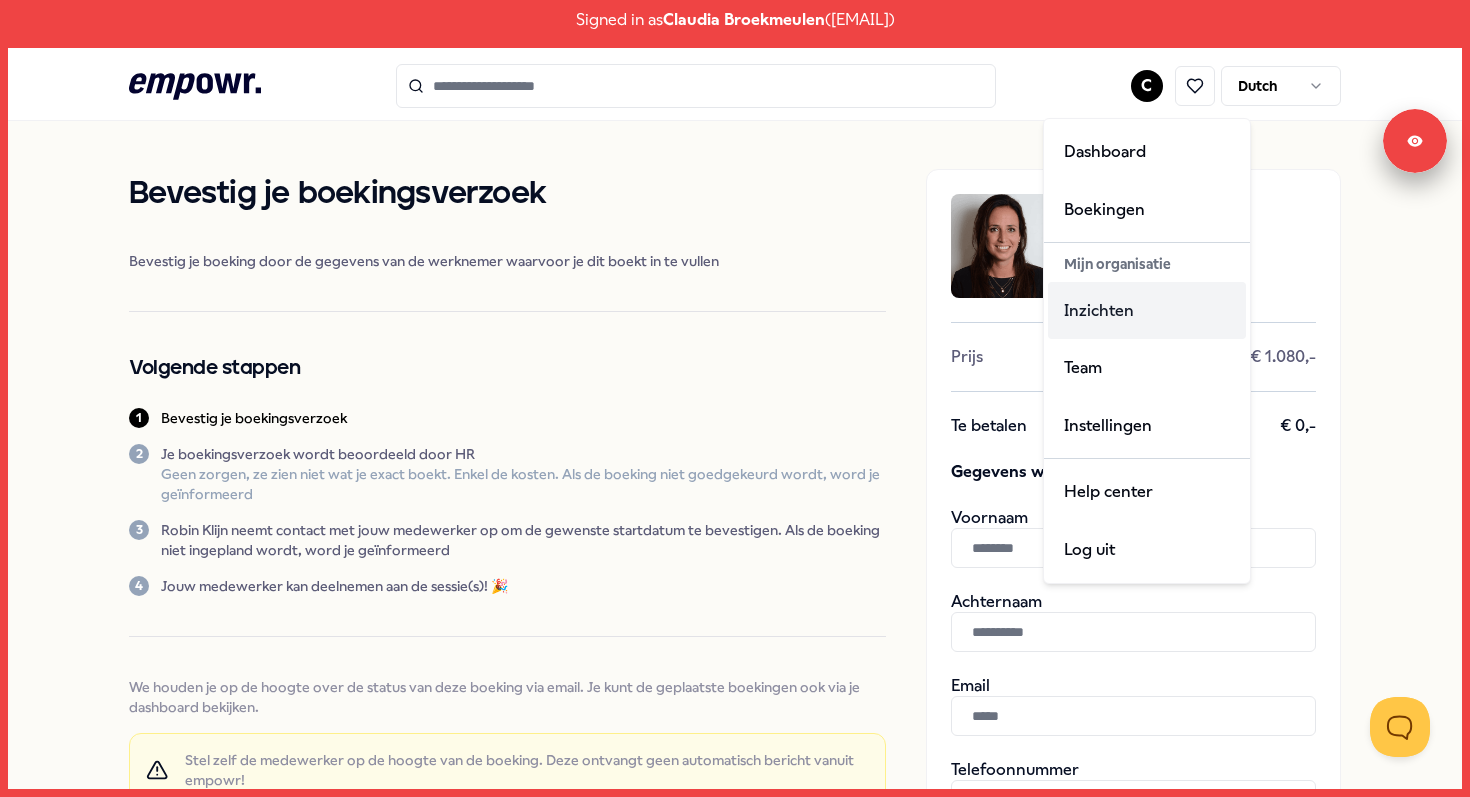 click on "Inzichten" at bounding box center (1147, 311) 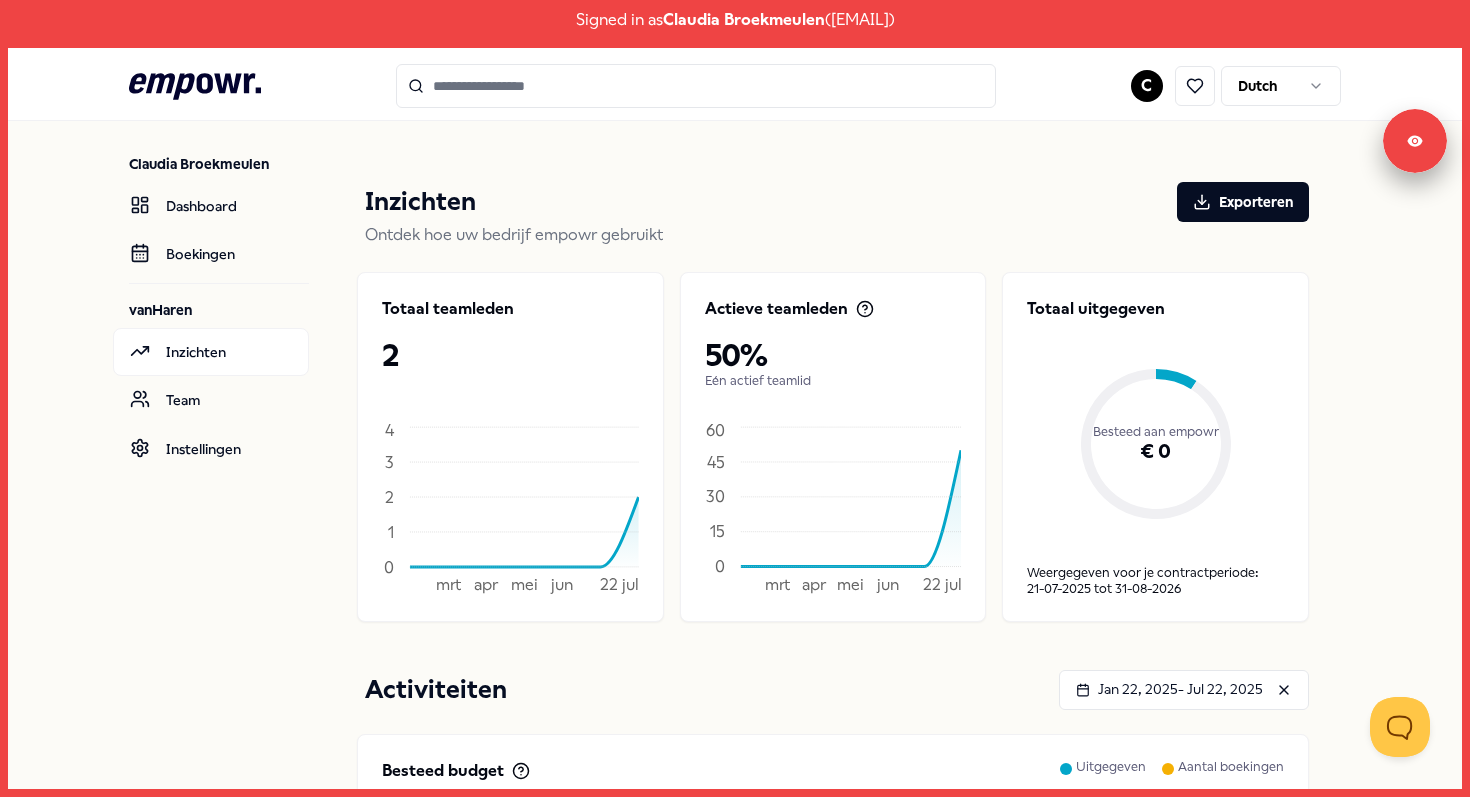 scroll, scrollTop: 0, scrollLeft: 0, axis: both 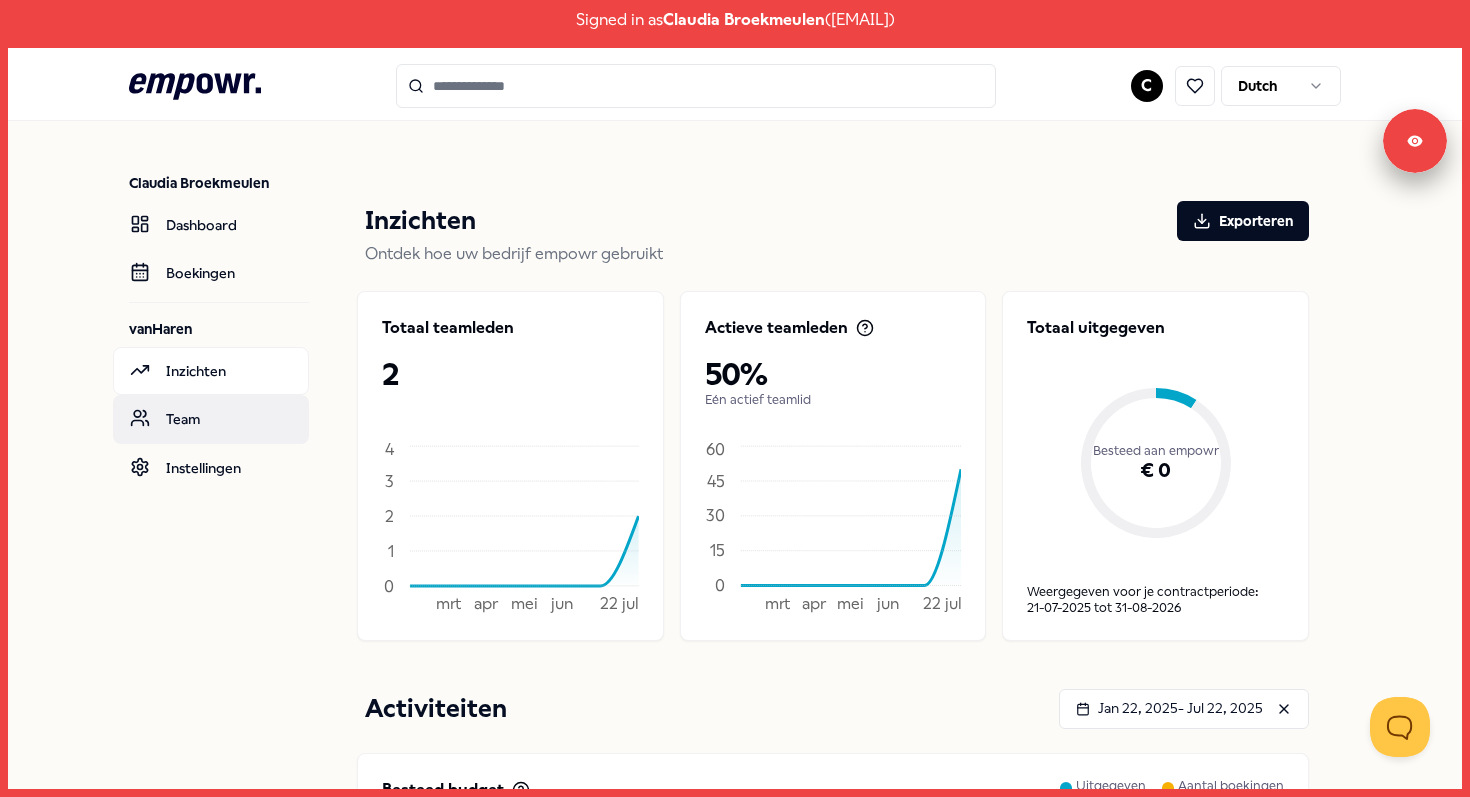 click on "Team" at bounding box center [211, 419] 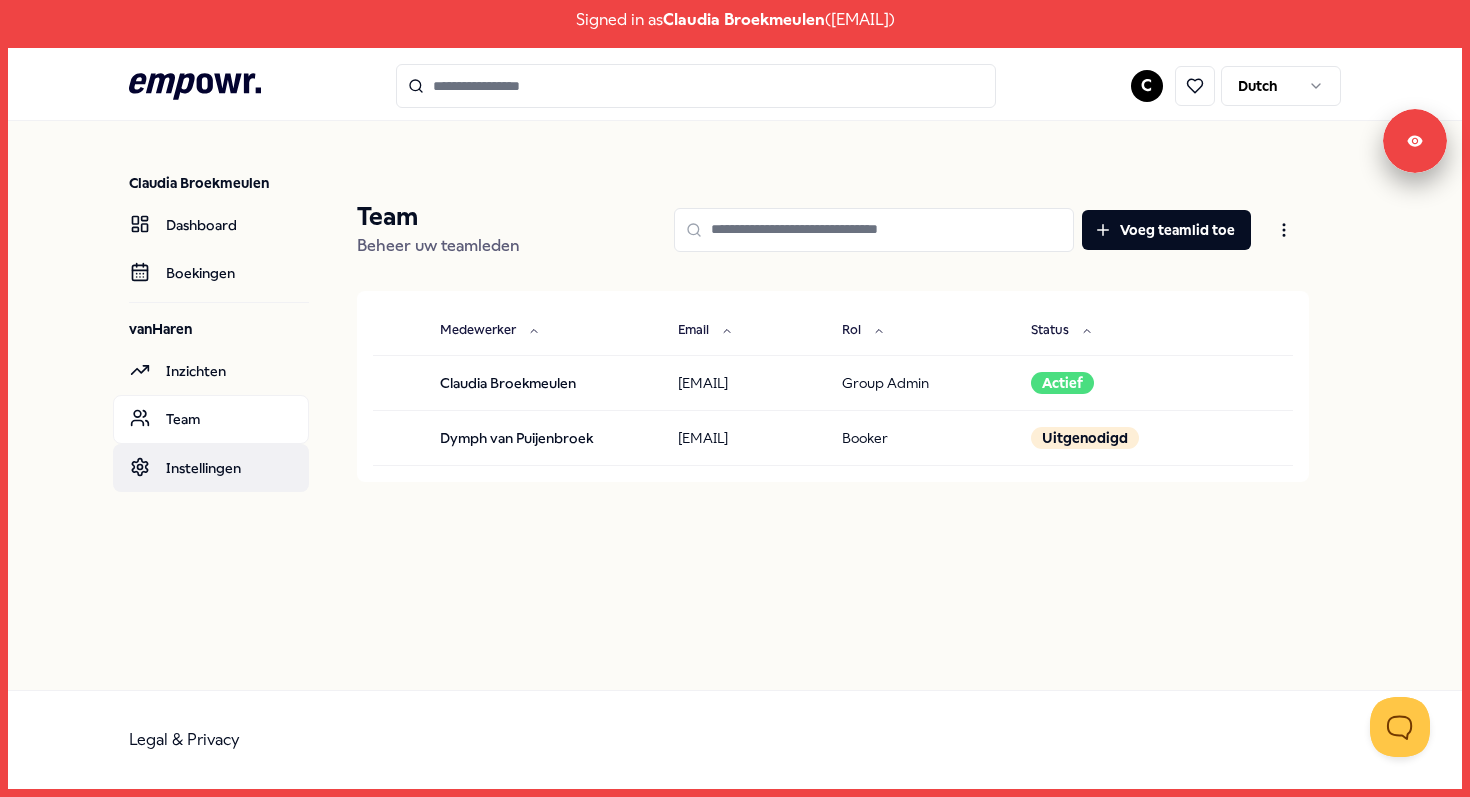 click on "Instellingen" at bounding box center [211, 468] 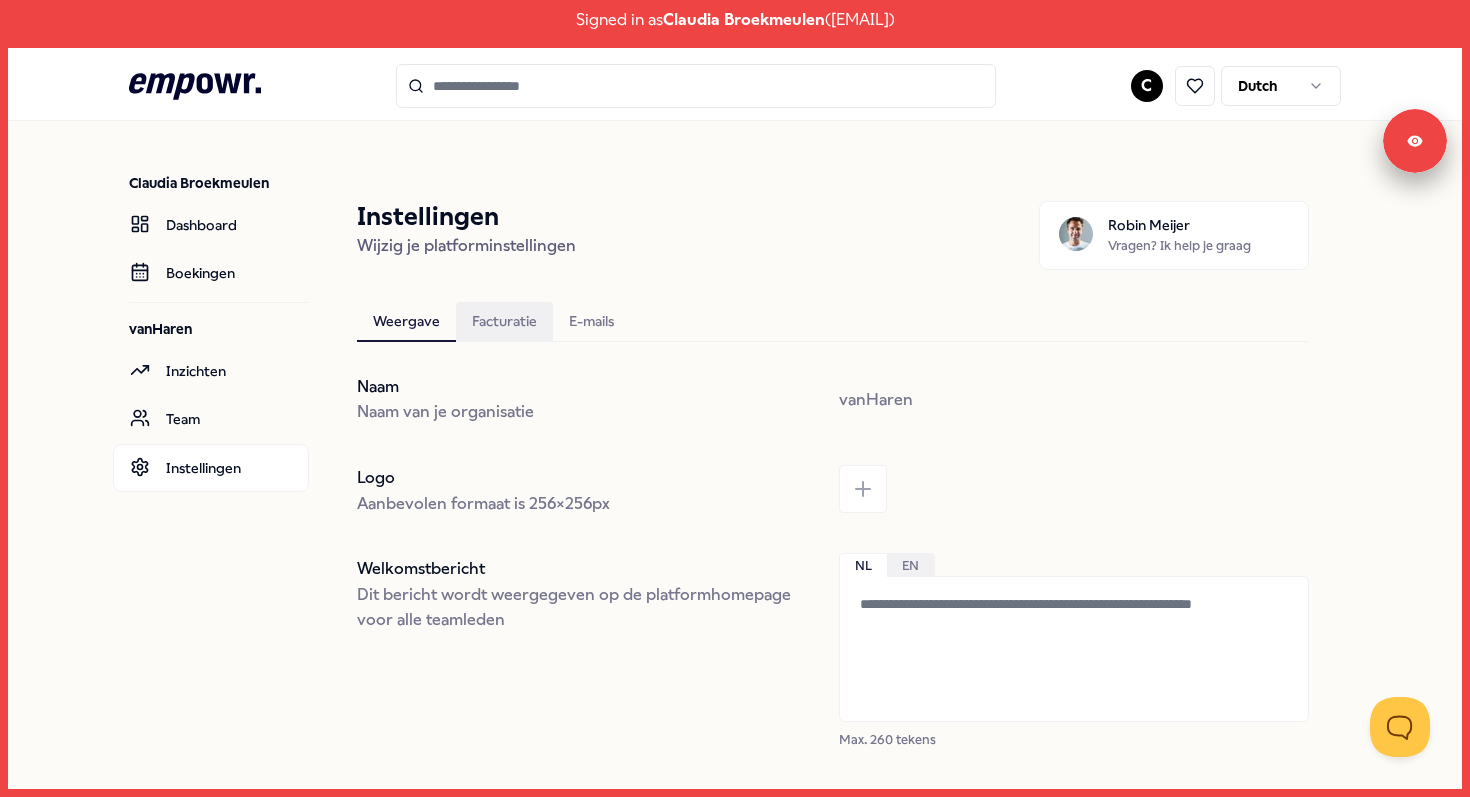 click on "Facturatie" at bounding box center [504, 322] 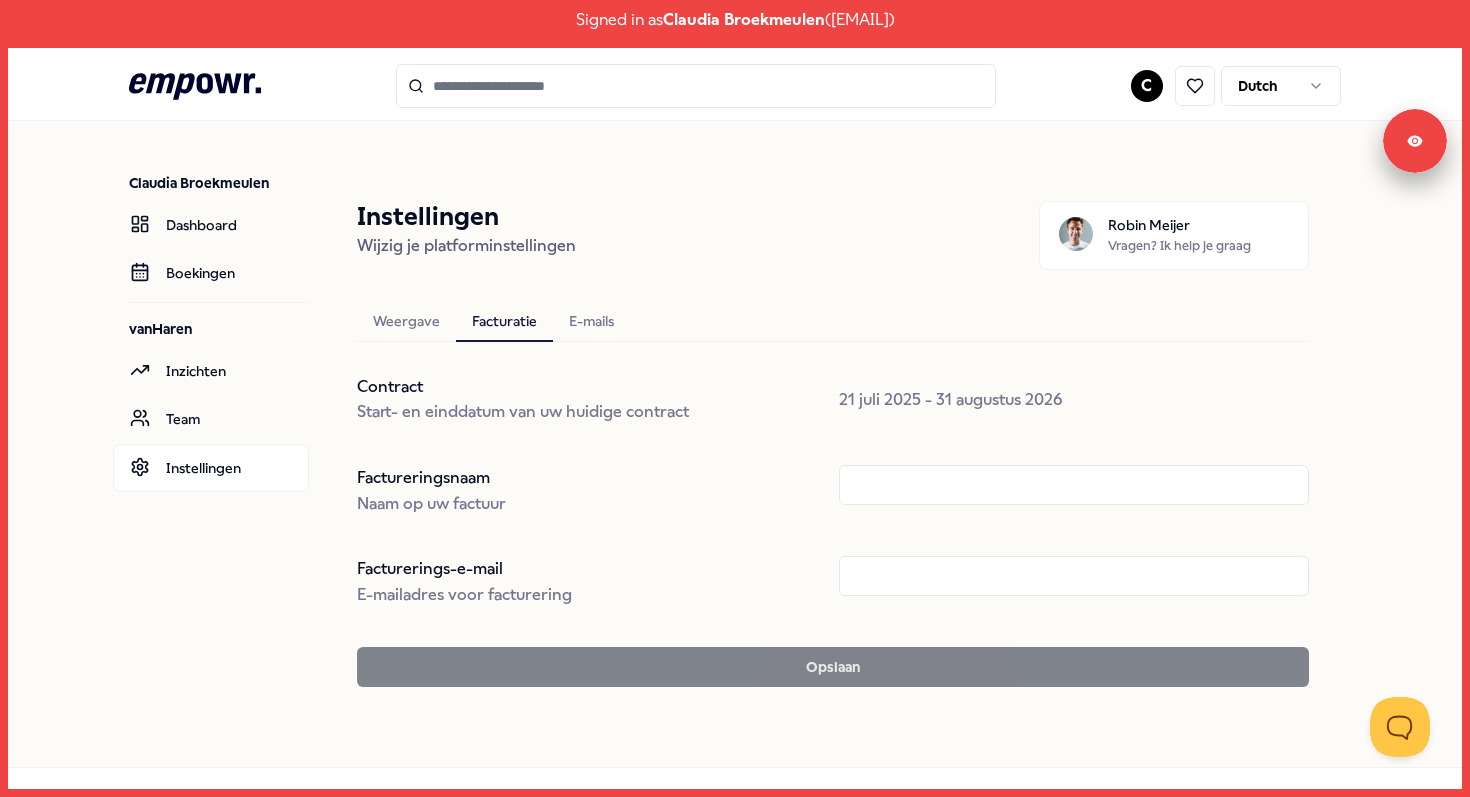 click 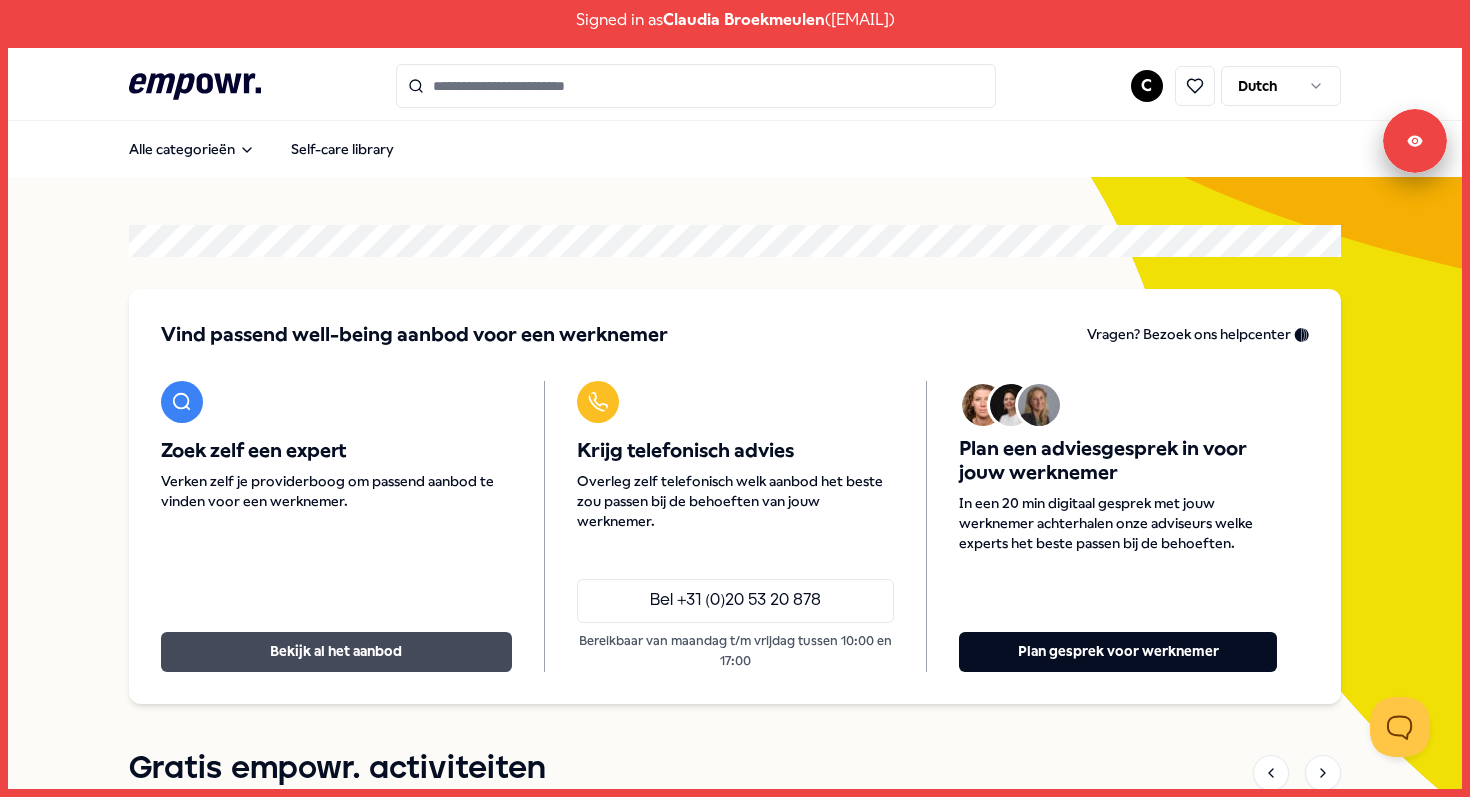 click on "Bekijk al het aanbod" at bounding box center [336, 652] 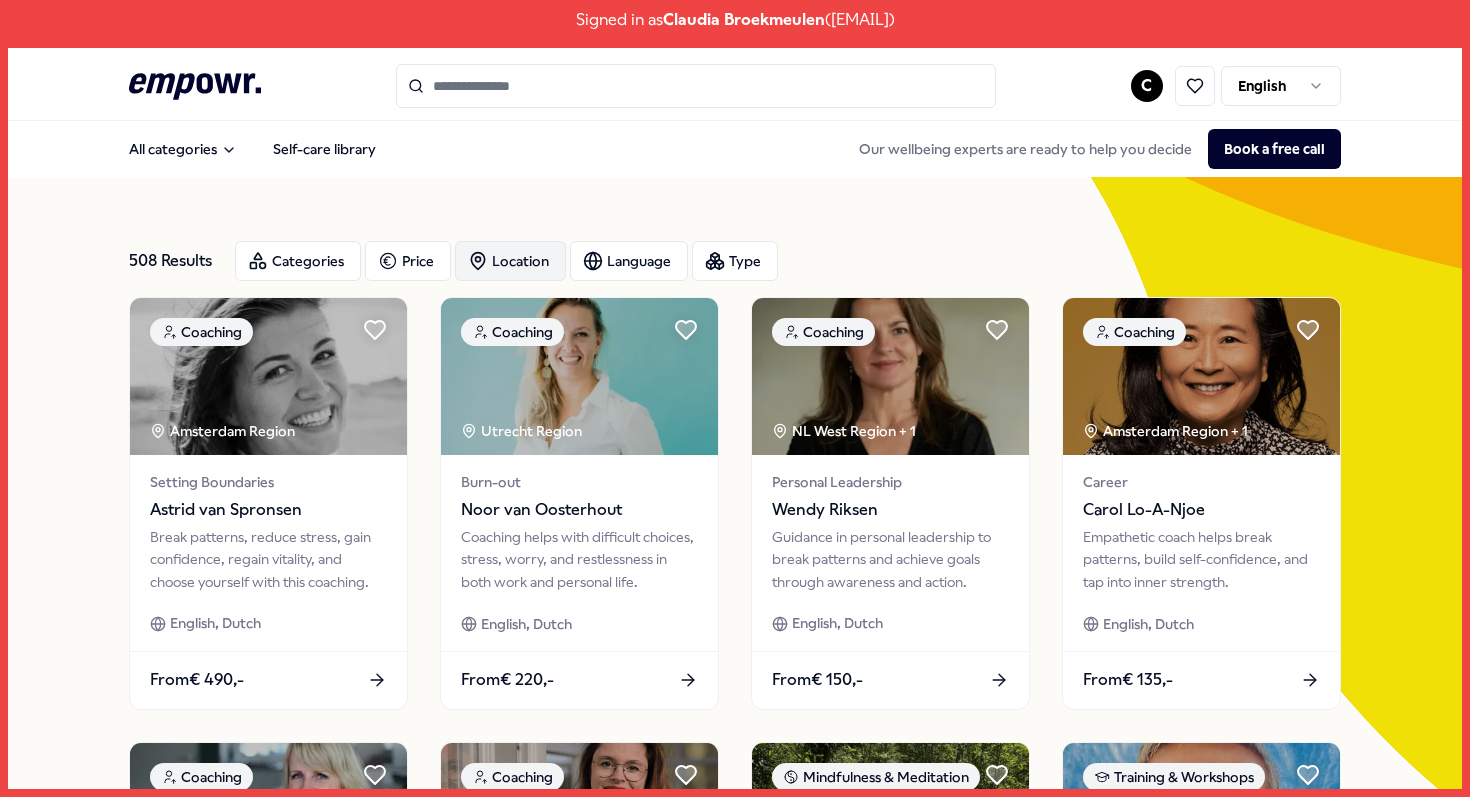 click on "Location" at bounding box center (510, 261) 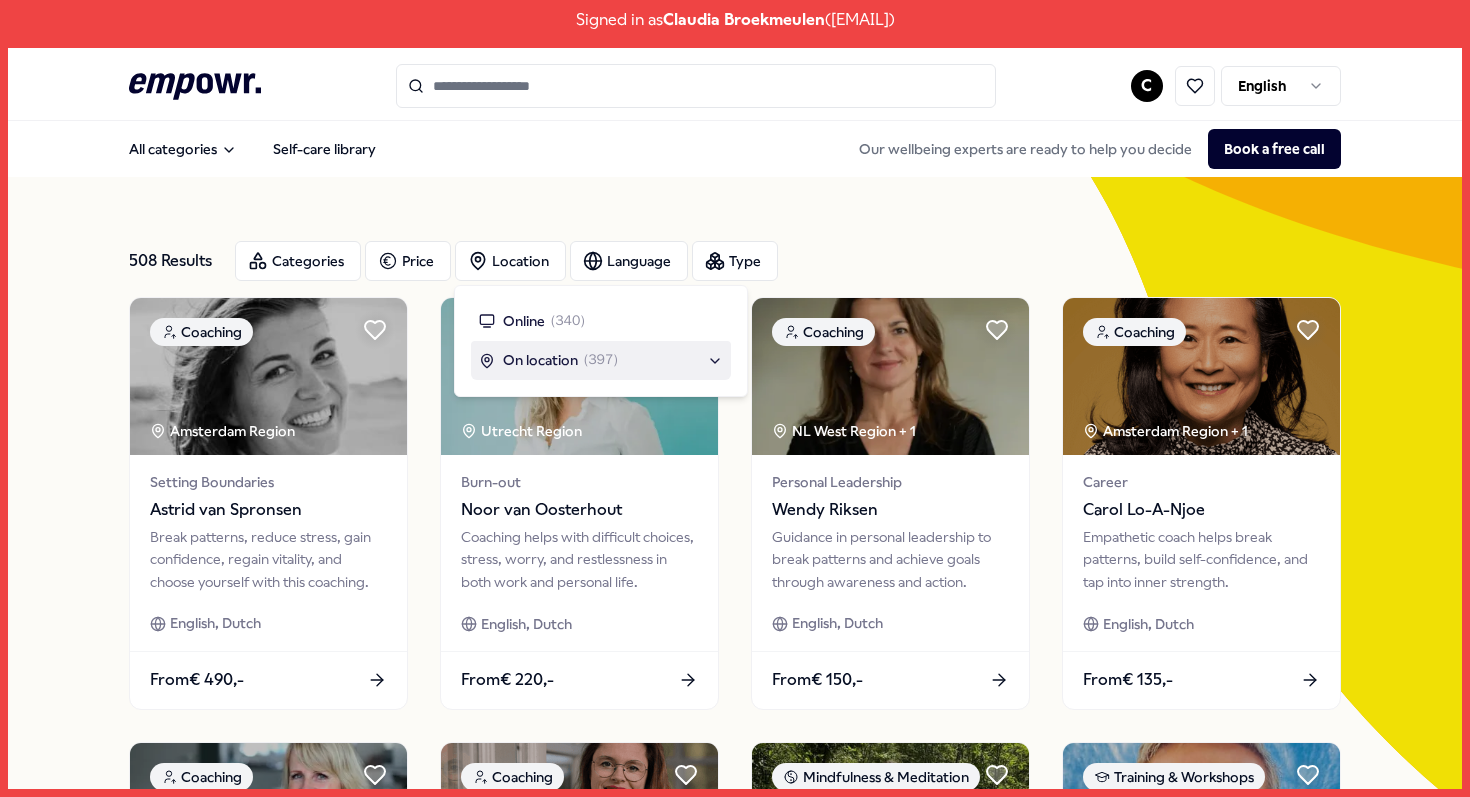 click on "On location" at bounding box center [540, 360] 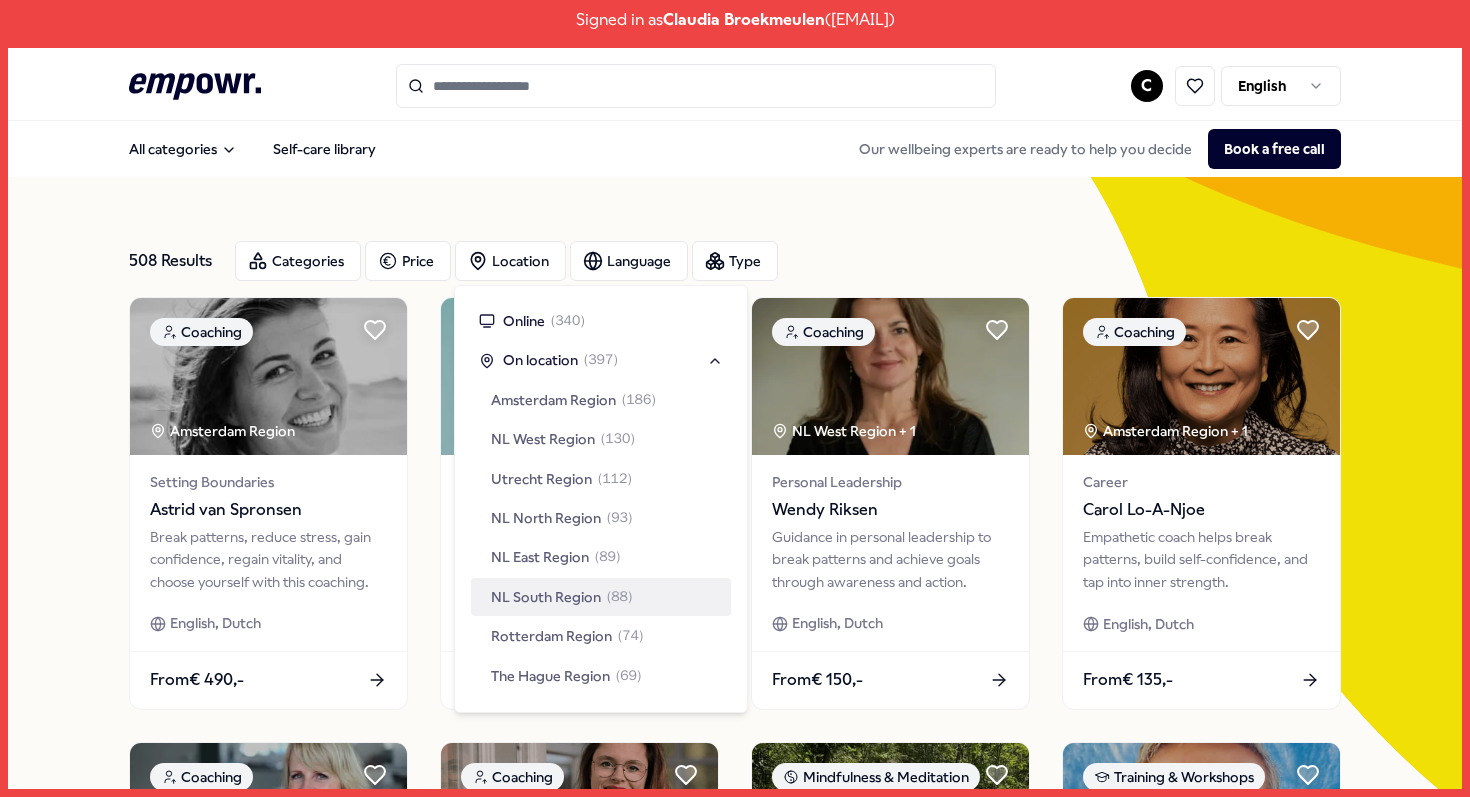 click on "[COUNTRY] [REGION] Region ( 88 )" at bounding box center (601, 597) 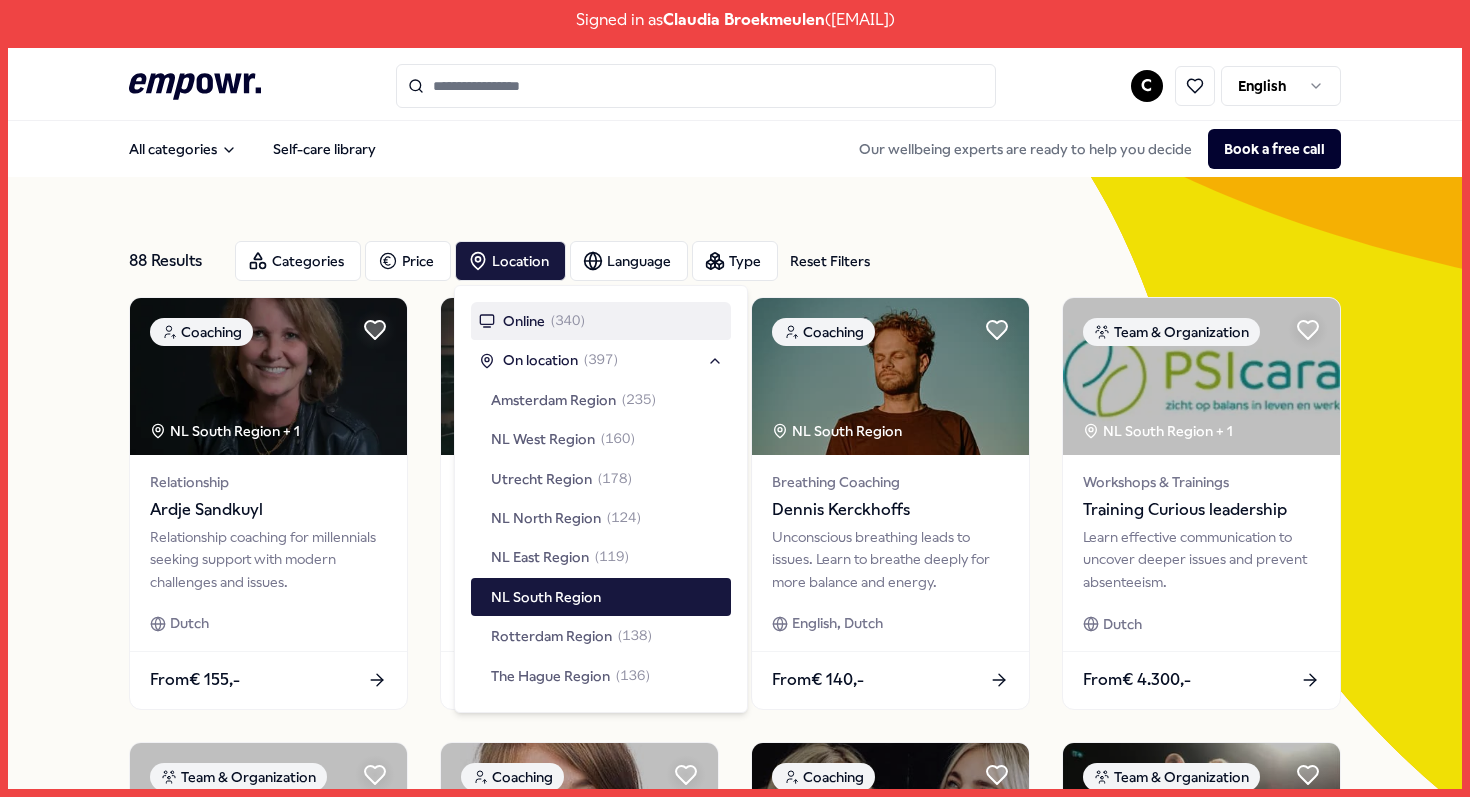 click on "Reset Filters Categories Price Location Language Type Reset Filters Coaching [COUNTRY] [REGION]    + 1 Relationship Ardje Sandkuyl Relationship coaching for millennials seeking support with modern challenges and
issues. Dutch From  € 155,- Psychologists [COUNTRY] [REGION]    + 1 Self-Confidence Maaike de van der Schueren Psychotherapist helps people find balance when stuck at work or home with a
direct and humorous approach. English, Dutch From  € 225,- Coaching [COUNTRY] [REGION]  Breathing Coaching Dennis Kerckhoffs Unconscious breathing leads to issues. Learn to breathe deeply for more balance
and energy. English, Dutch From  € 140,- Team   Organization [COUNTRY] [REGION]    + 1 Workshops   Trainings Training Curious leadership Learn effective communication to uncover deeper issues and prevent absenteeism. Dutch From  € 4.300,- Team   Organization [COUNTRY] [REGION]    + 3 Workshops   Trainings Essential communication skills English From  € 700,- Coaching [COUNTRY] [REGION]  English, Dutch   1" at bounding box center [735, 952] 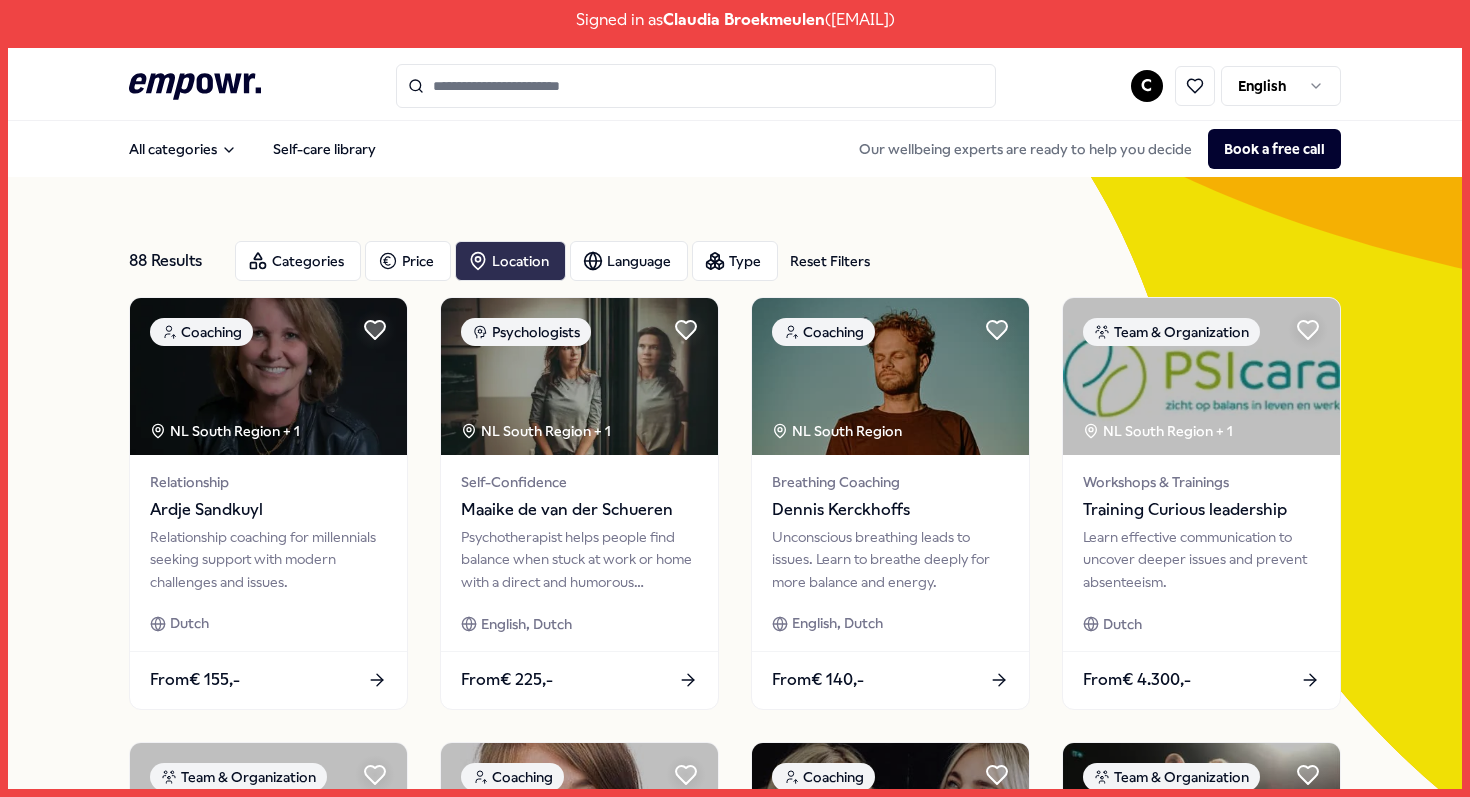 click on "Location" at bounding box center (510, 261) 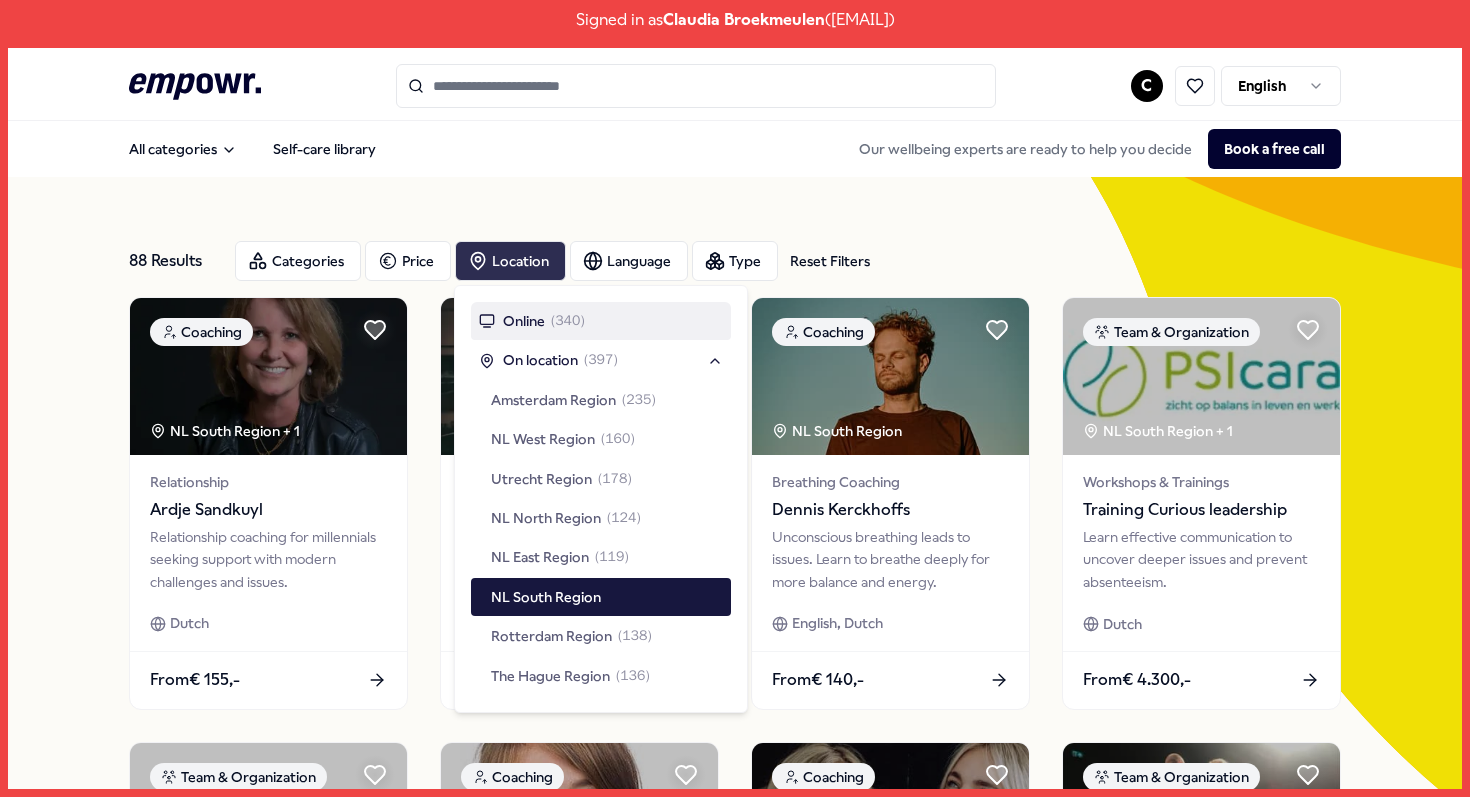 click on "Location" at bounding box center (510, 261) 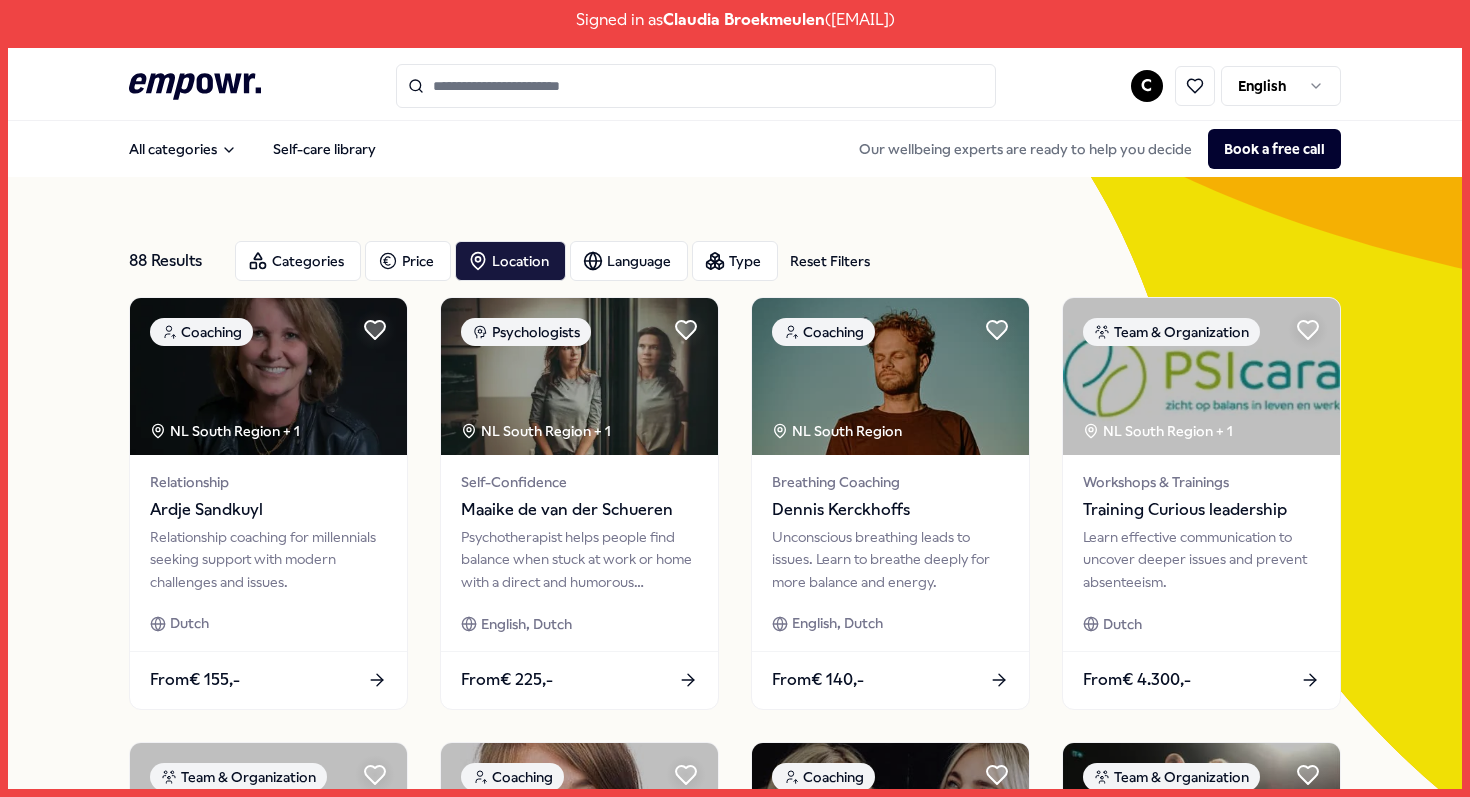click on "Reset Filters Categories Price Location Language Type Reset Filters Coaching [COUNTRY] [REGION]    + 1 Relationship Ardje Sandkuyl Relationship coaching for millennials seeking support with modern challenges and
issues. Dutch From  € 155,- Psychologists [COUNTRY] [REGION]    + 1 Self-Confidence Maaike de van der Schueren Psychotherapist helps people find balance when stuck at work or home with a
direct and humorous approach. English, Dutch From  € 225,- Coaching [COUNTRY] [REGION]  Breathing Coaching Dennis Kerckhoffs Unconscious breathing leads to issues. Learn to breathe deeply for more balance
and energy. English, Dutch From  € 140,- Team   Organization [COUNTRY] [REGION]    + 1 Workshops   Trainings Training Curious leadership Learn effective communication to uncover deeper issues and prevent absenteeism. Dutch From  € 4.300,- Team   Organization [COUNTRY] [REGION]    + 3 Workshops   Trainings Essential communication skills English From  € 700,- Coaching [COUNTRY] [REGION]  English, Dutch   1" at bounding box center [735, 952] 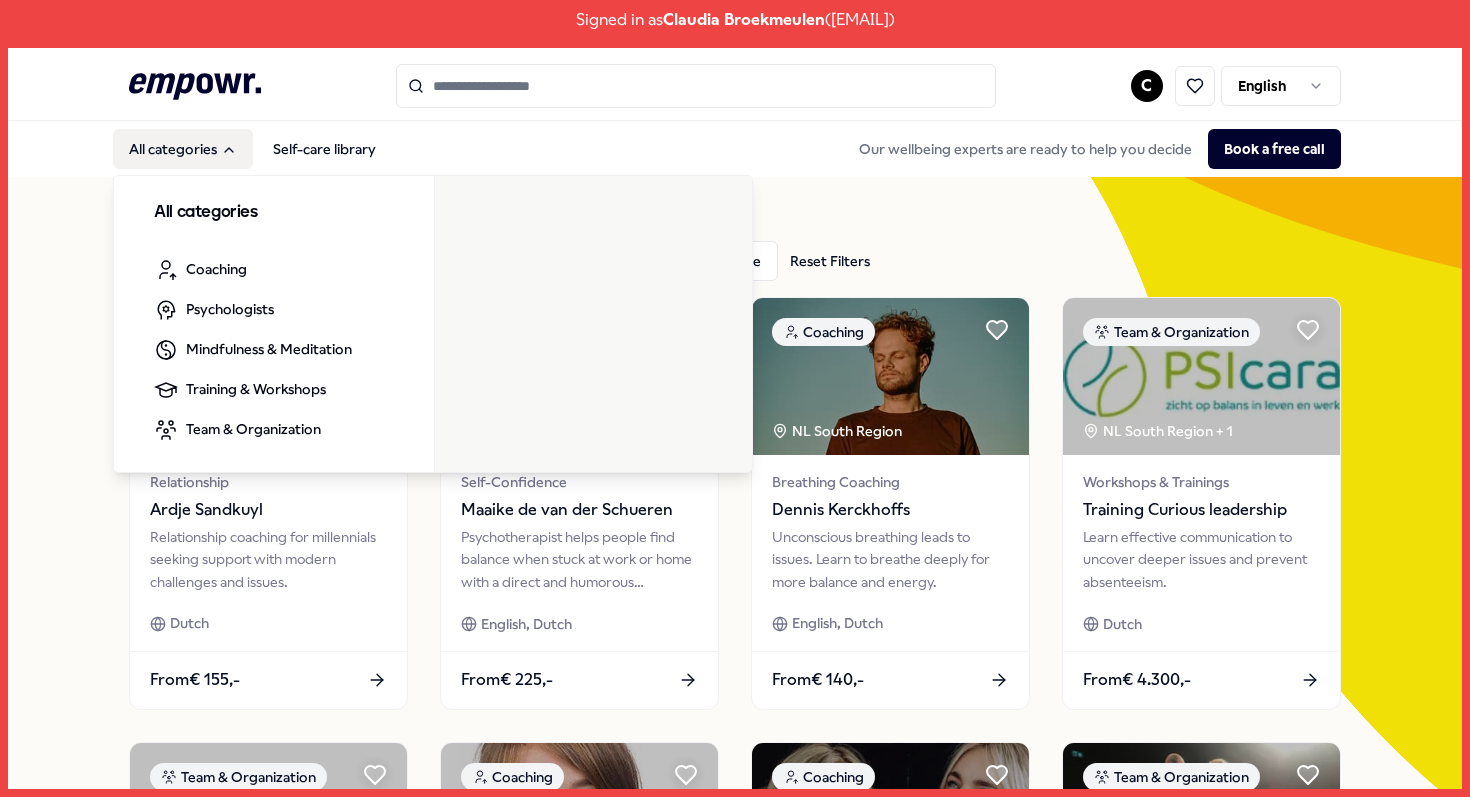 click 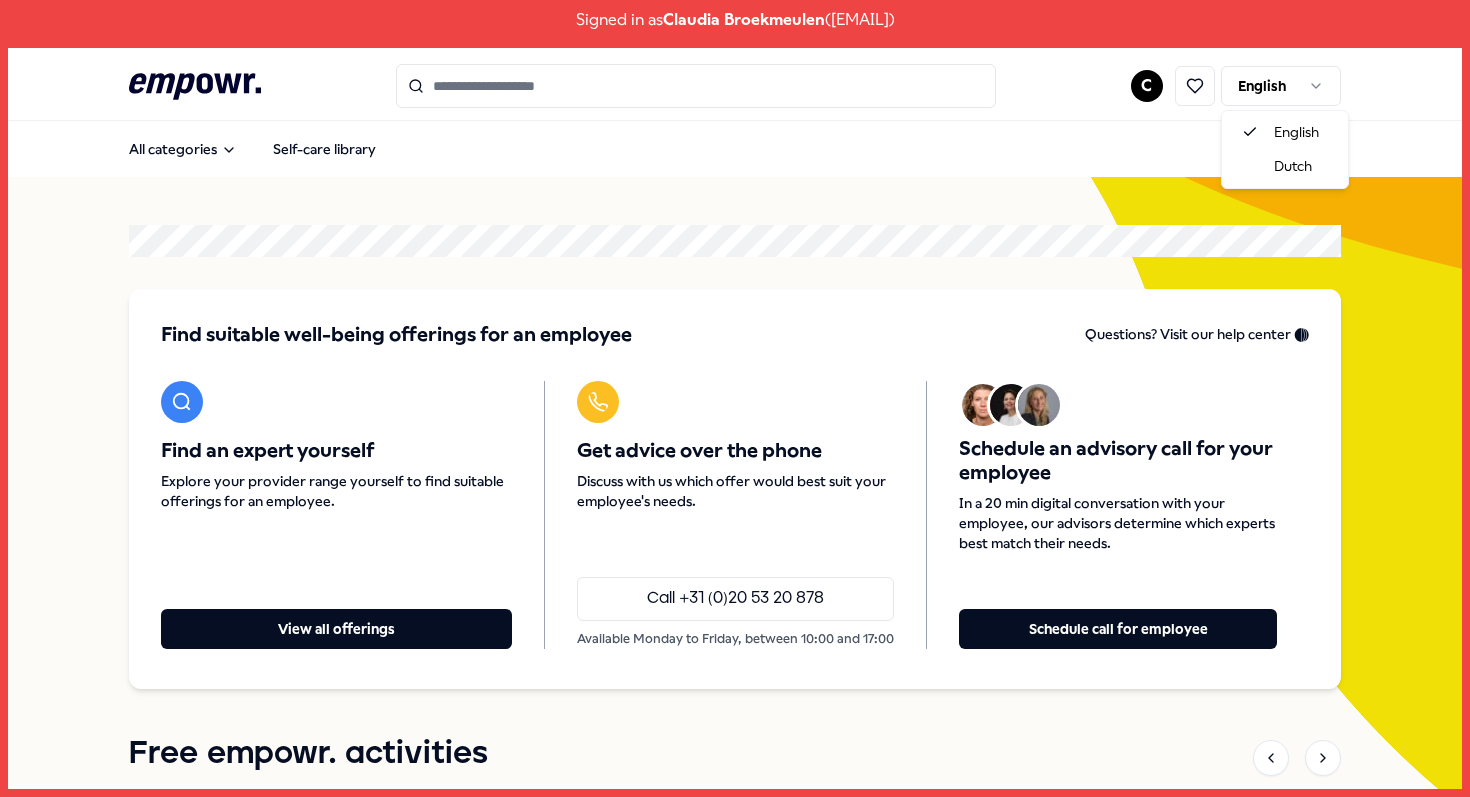 click on "Signed in as   [FIRST] [LAST]  ( [EMAIL] ) .empowr-logo_svg__cls-1{fill:#03032f} C English All categories   Self-care library Find suitable well-being offerings for an employee Questions? Visit our help center 🛟 Find an expert yourself Explore your provider range yourself to find suitable offerings for an employee. View all offerings Get advice over the phone Discuss with us which offer would best suit your employee's needs. Call +31 (0)20 53 20 878 Available Monday to Friday, between 10:00 and 17:00 Schedule an advisory call for your employee In a 20 min digital conversation with your employee, our advisors determine which experts best match their needs. Schedule call for employee Free empowr. activities Aug 12, 2025, 12:00 🇳🇱 How to deal with uncertainty Live session 1 hour Sep 22, 2025, 12:00 National Vitality Week 2025 Live session 5 days Oct 8, 2025, 12:00 🇬🇧 How do you deal with your inner critic? Masterclass 1 hour Oct 15, 2025, 12:00 Live session 1 hour" at bounding box center (735, 398) 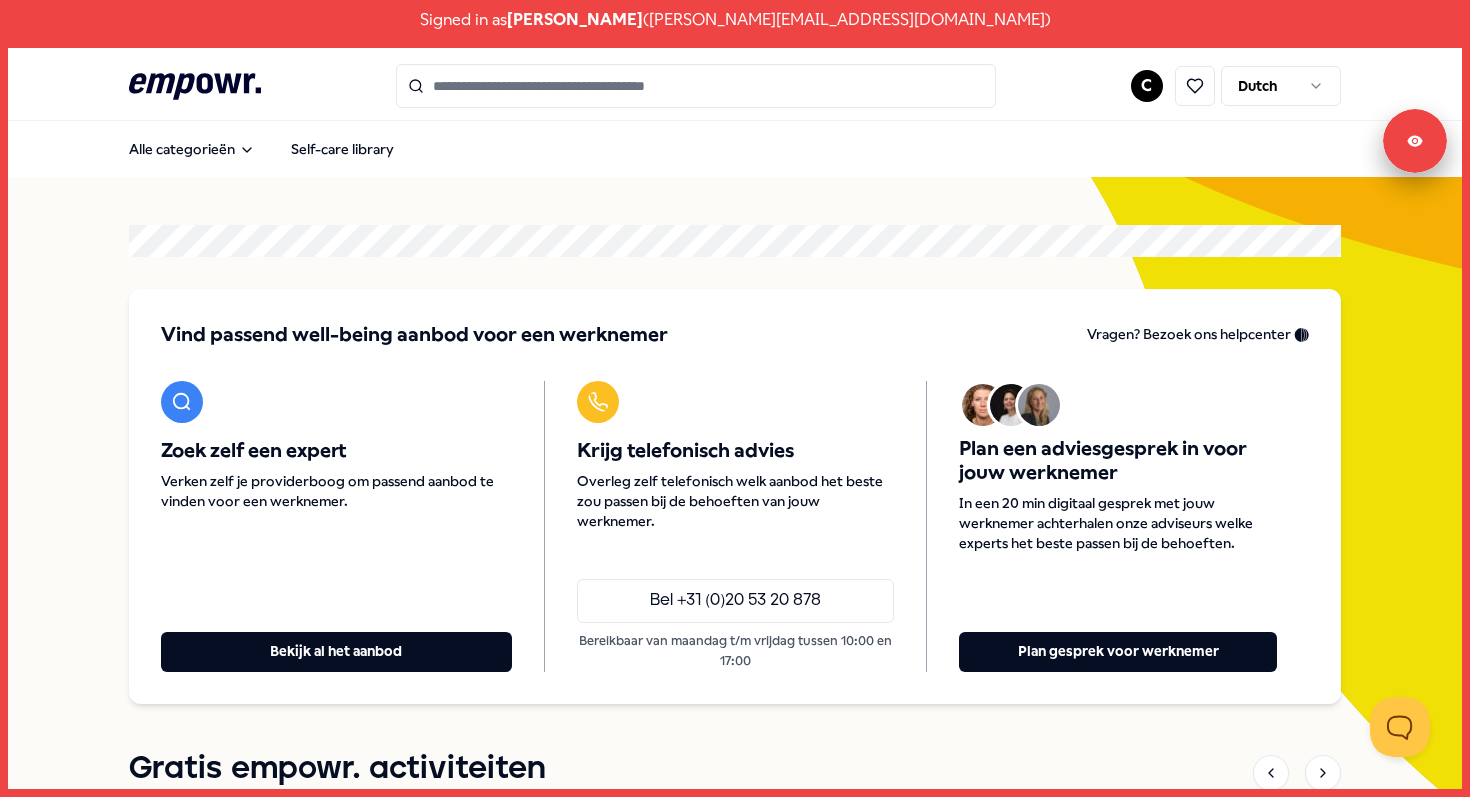 scroll, scrollTop: 0, scrollLeft: 0, axis: both 